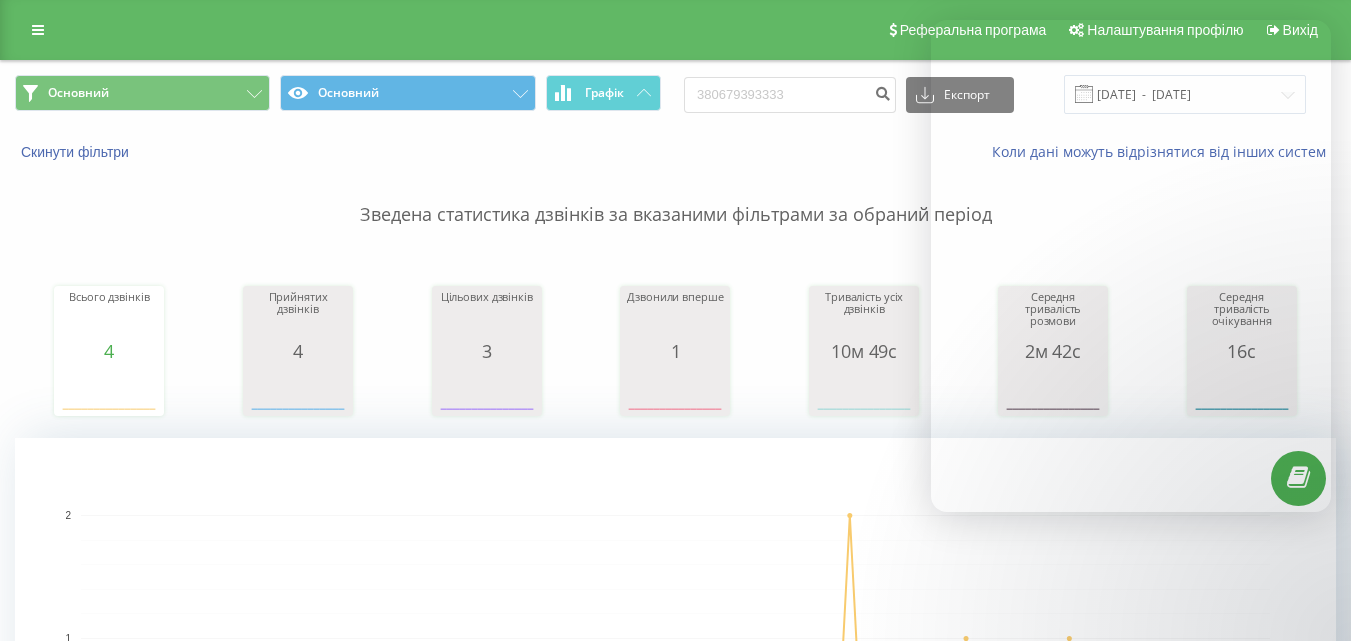 scroll, scrollTop: 0, scrollLeft: 0, axis: both 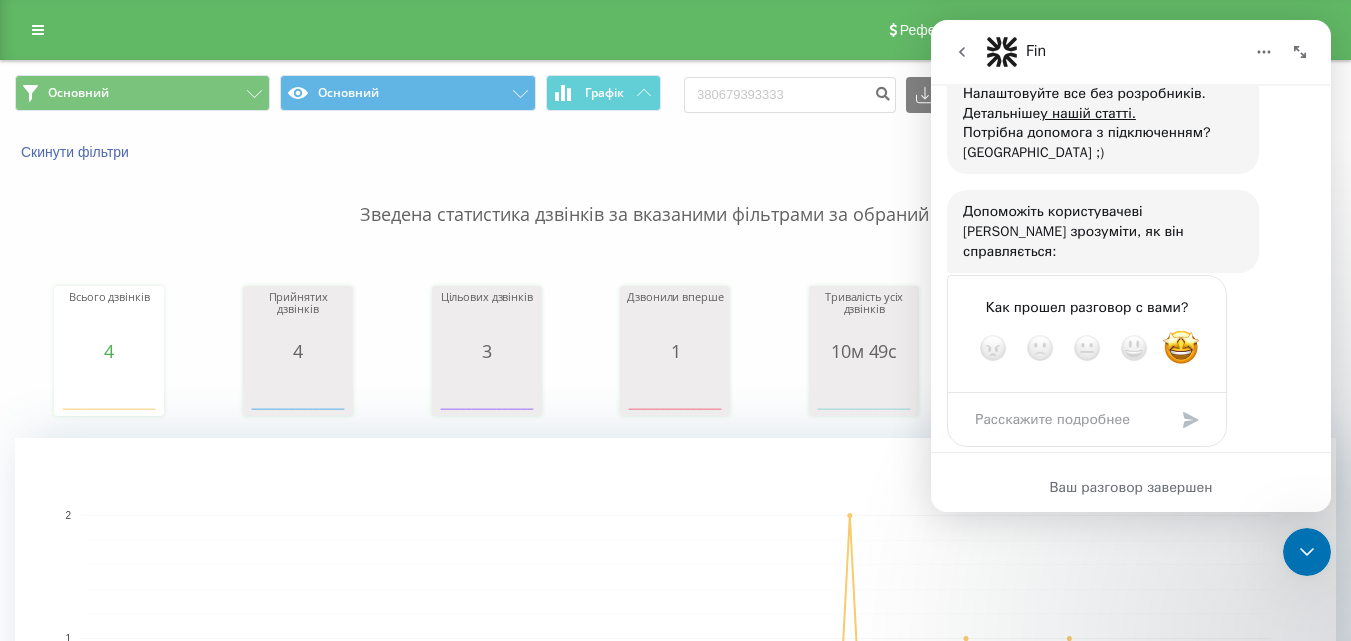 click at bounding box center (962, 52) 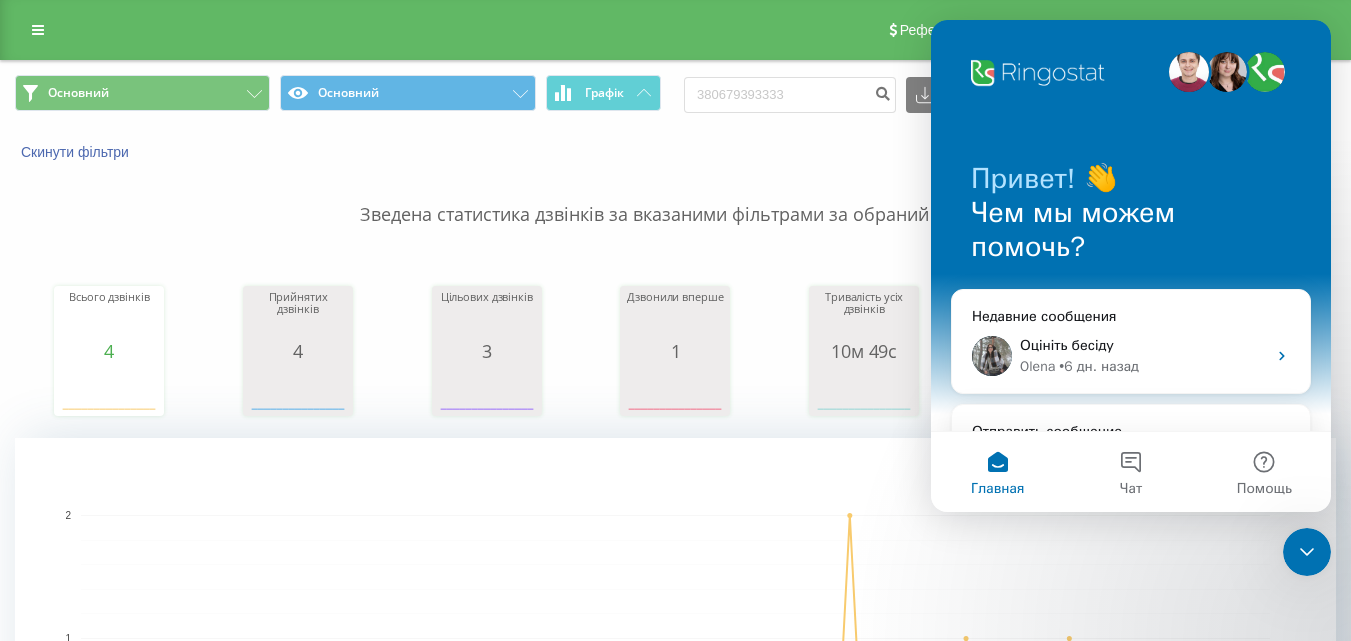 scroll, scrollTop: 0, scrollLeft: 0, axis: both 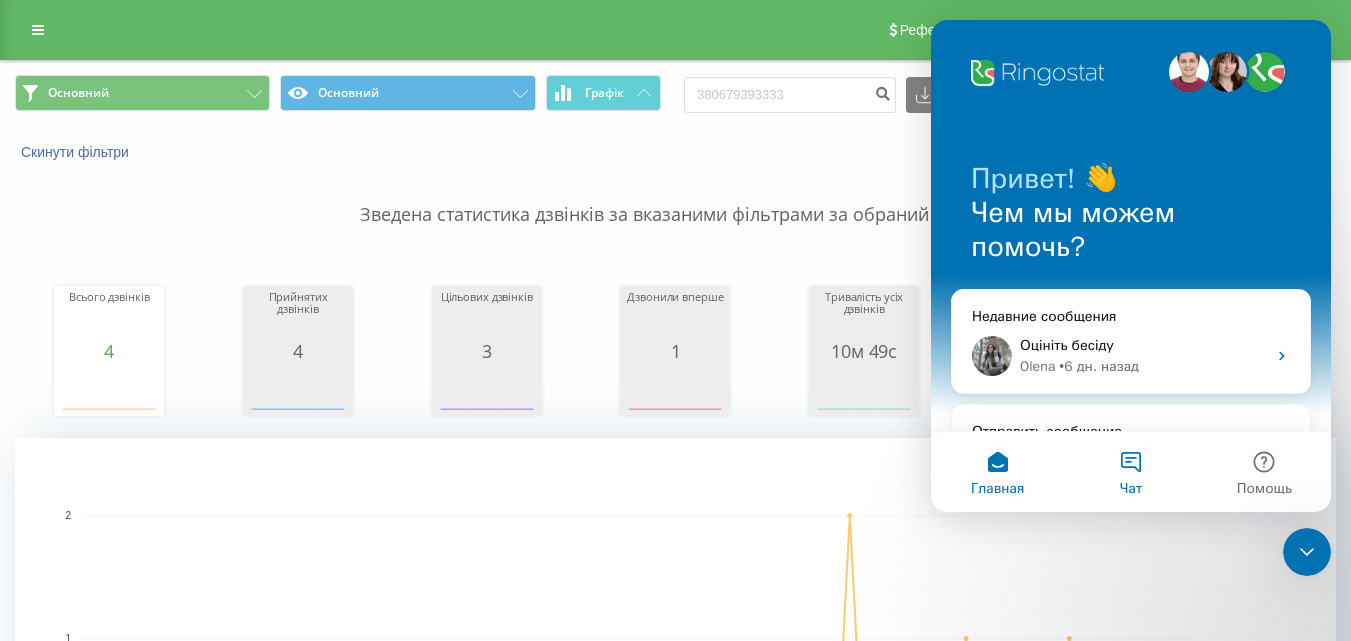 click on "Чат" at bounding box center (1130, 472) 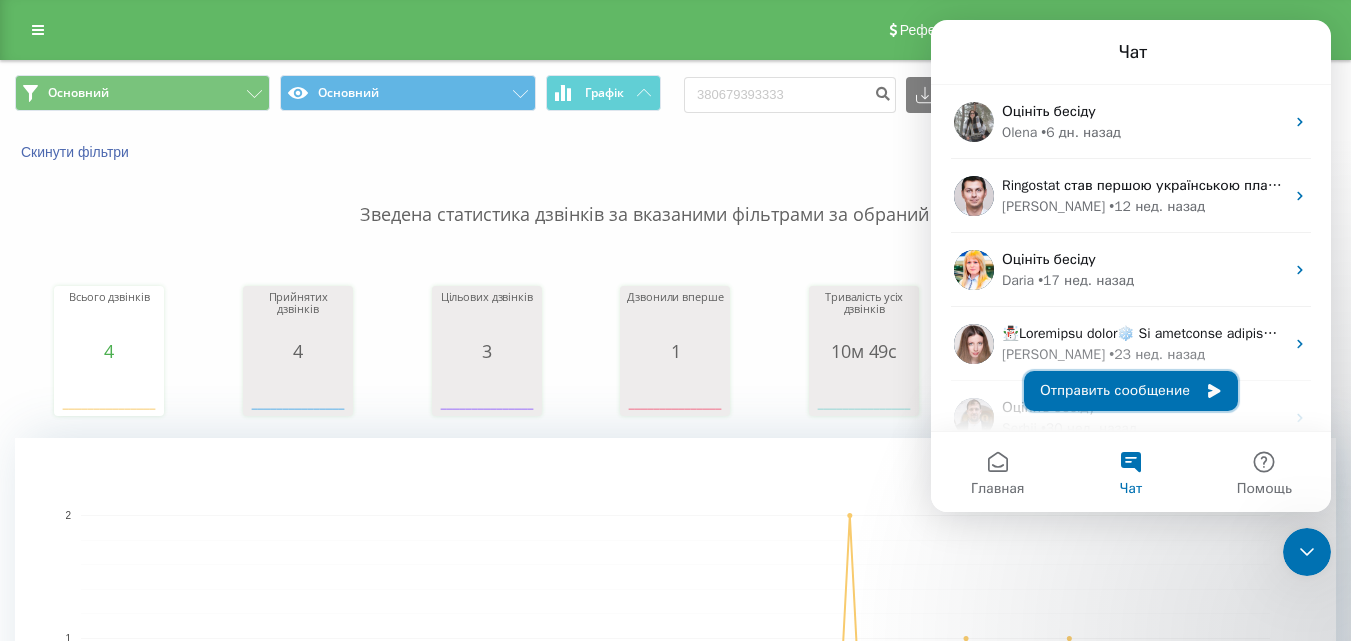 click on "Отправить сообщение" at bounding box center [1131, 391] 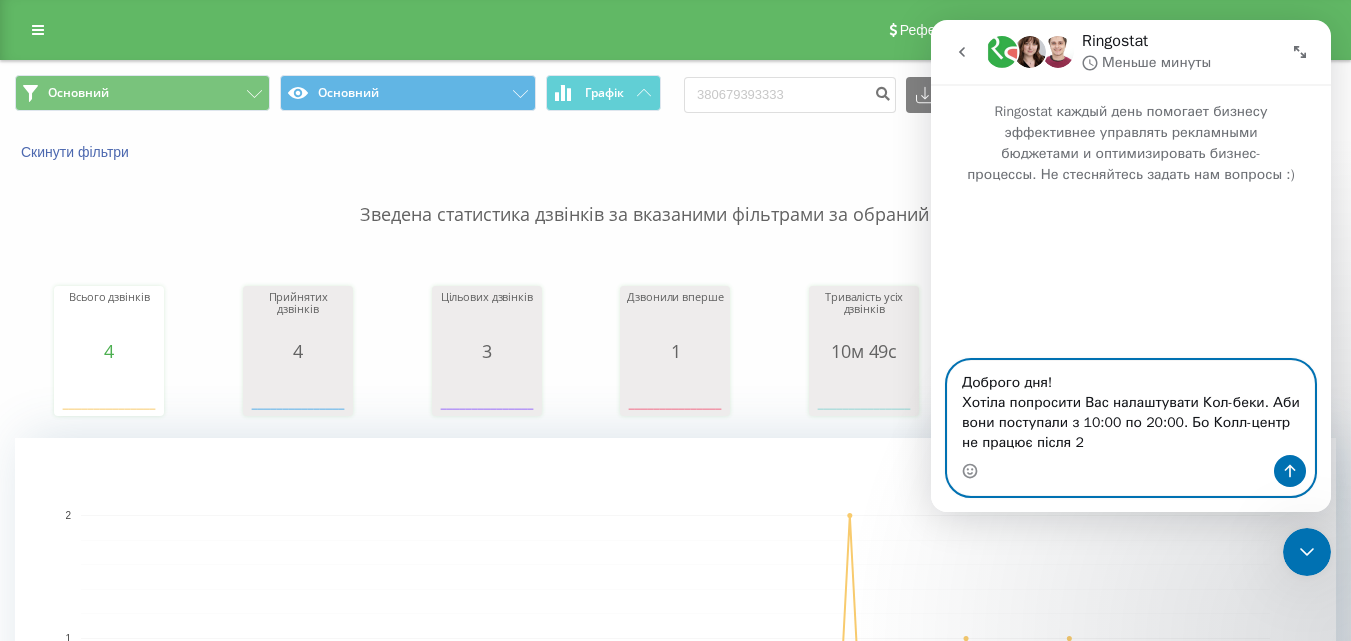 type on "Доброго дня!
Хотіла попросити Вас налаштувати Кол-беки. Аби вони поступали з 10:00 по 20:00. Бо Колл-центр не працює після 20" 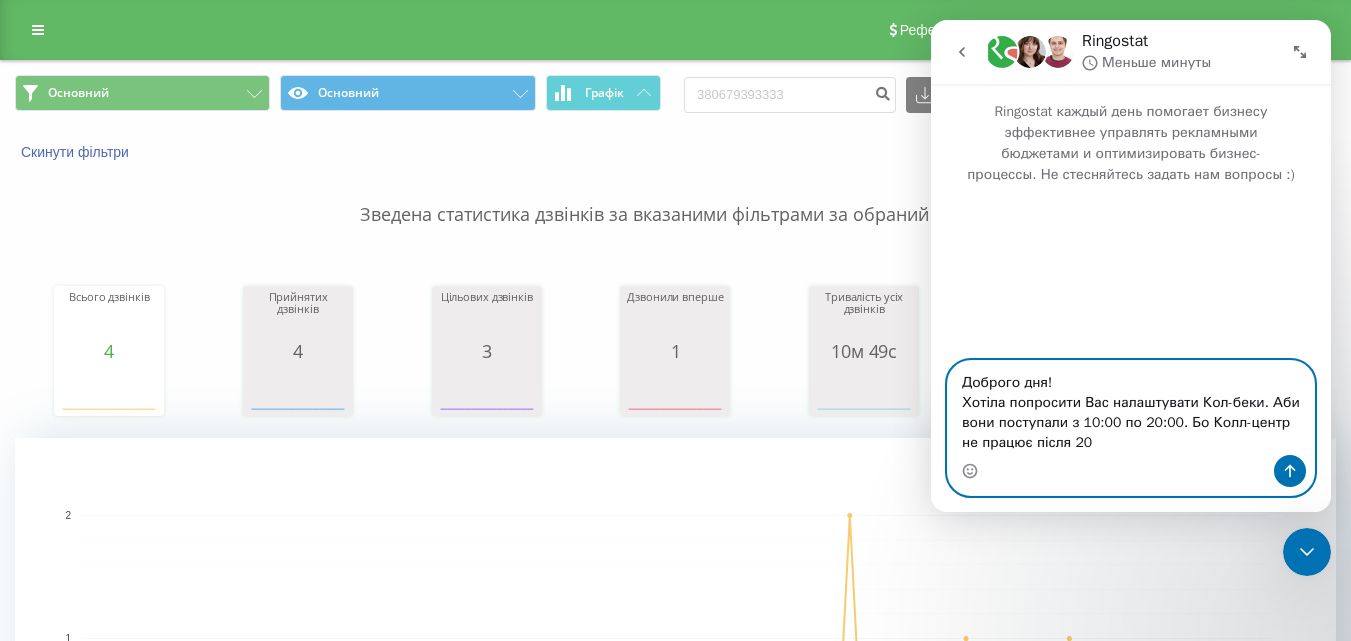type 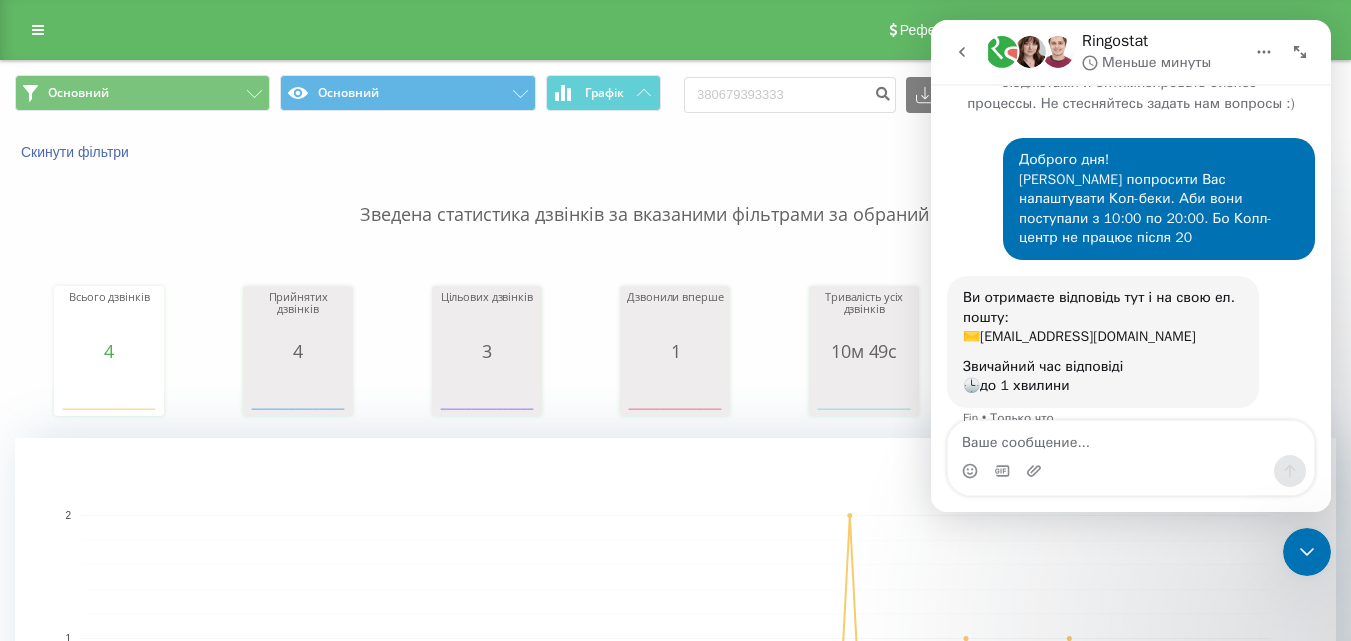 scroll, scrollTop: 136, scrollLeft: 0, axis: vertical 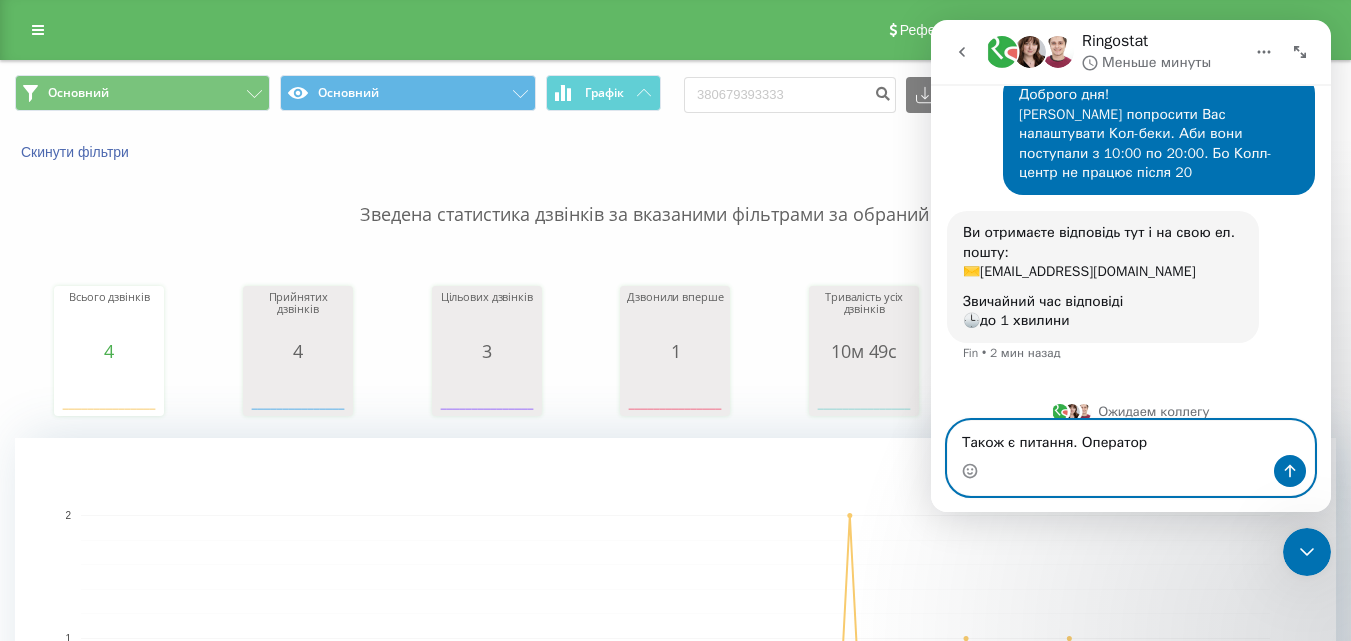 paste on "з пошти забір речей в  9:25, він скидає  і в 9:26 повертається пропом
Телефон: +38 (063) 252-10-76" 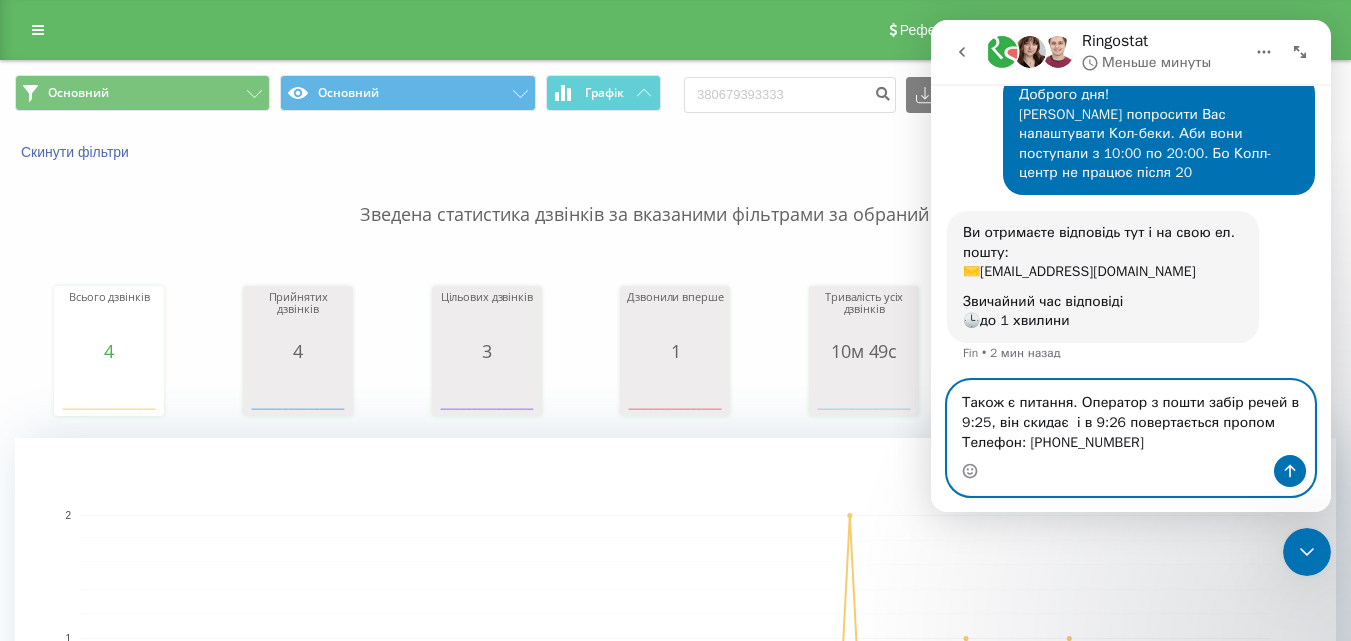 scroll, scrollTop: 176, scrollLeft: 0, axis: vertical 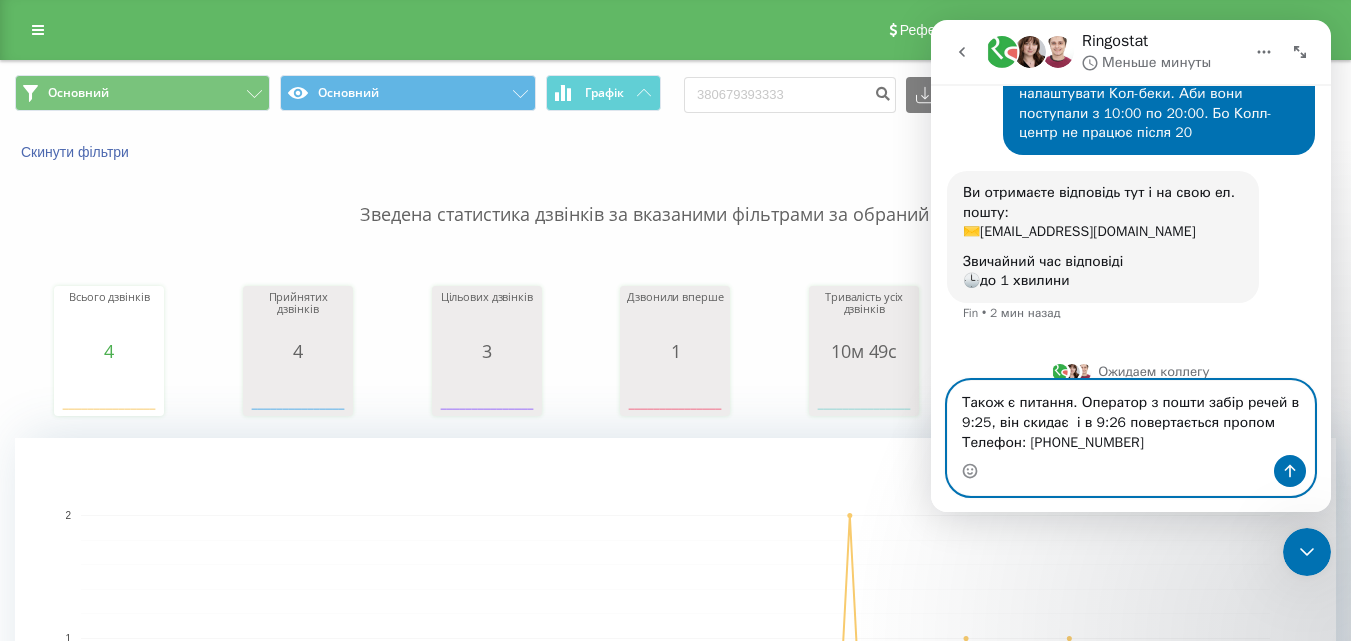 click on "Також є питання. Оператор з пошти забір речей в  9:25, він скидає  і в 9:26 повертається пропом
Телефон: +38 (063) 252-10-76" at bounding box center [1131, 418] 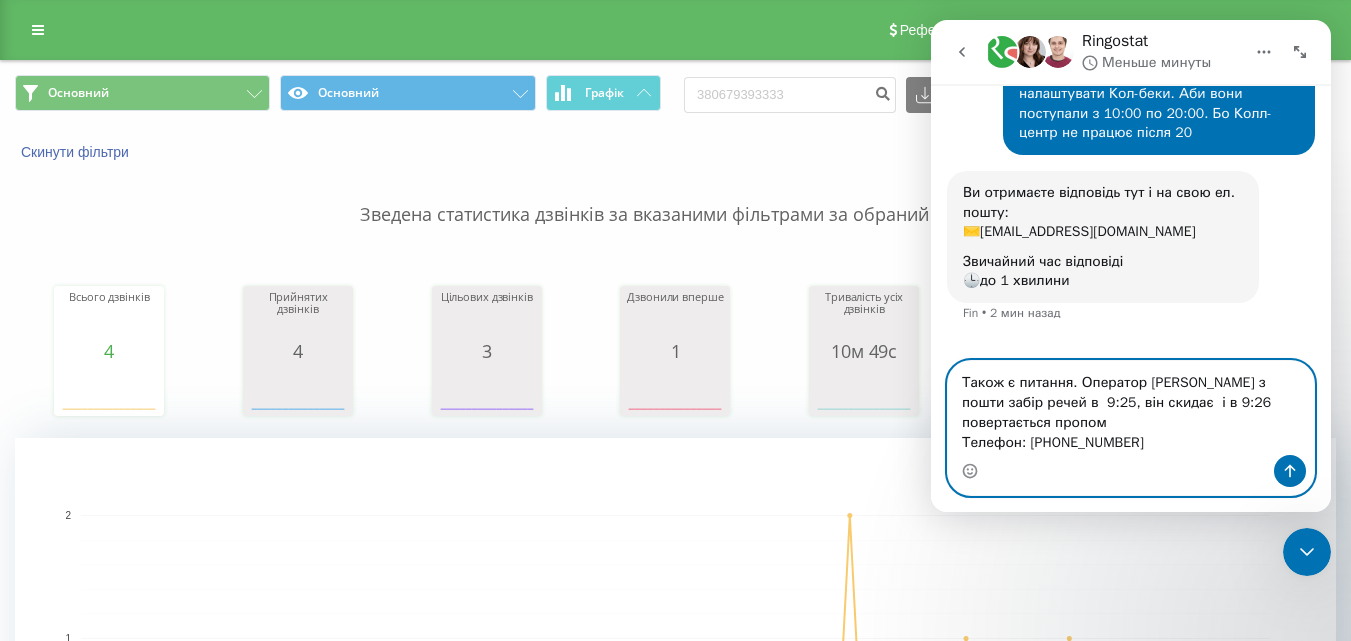 scroll, scrollTop: 196, scrollLeft: 0, axis: vertical 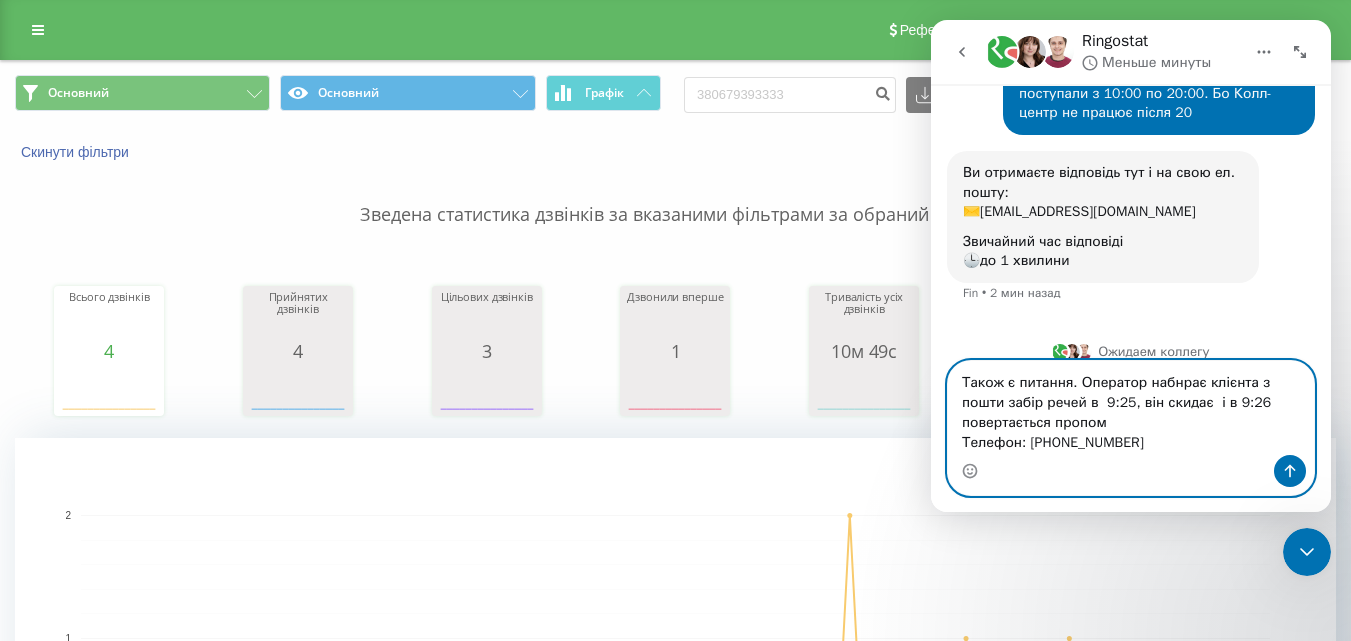drag, startPoint x: 1043, startPoint y: 398, endPoint x: 951, endPoint y: 405, distance: 92.26592 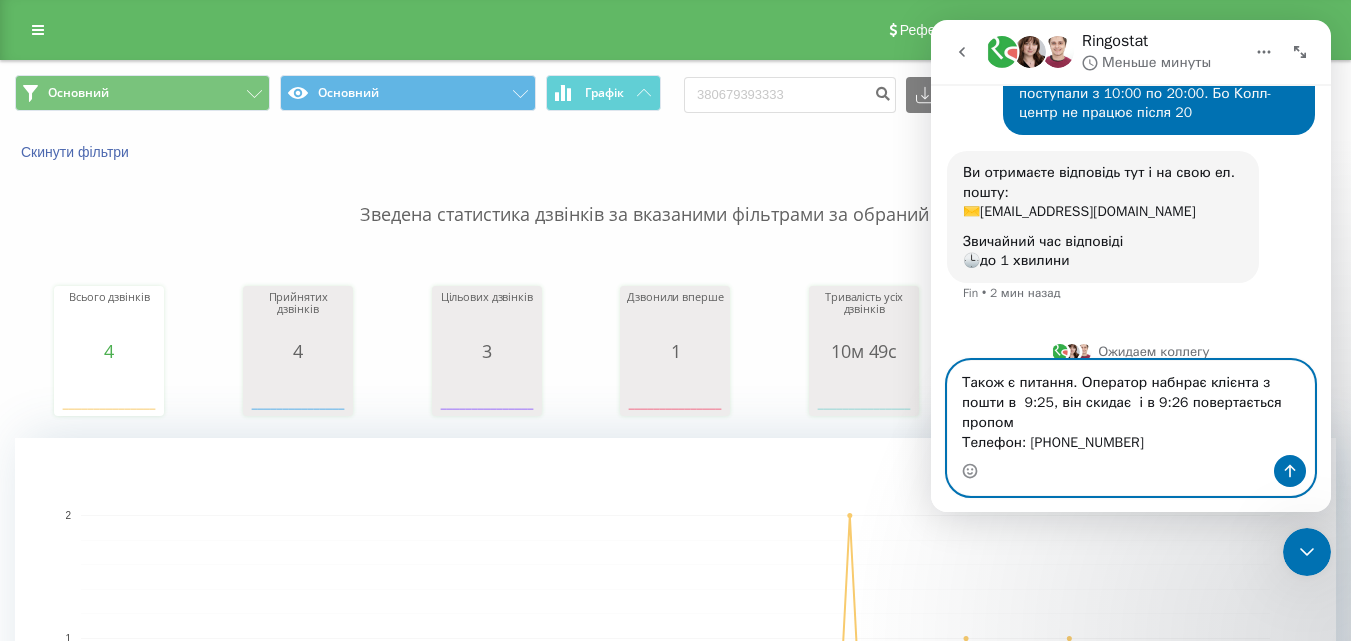 scroll, scrollTop: 176, scrollLeft: 0, axis: vertical 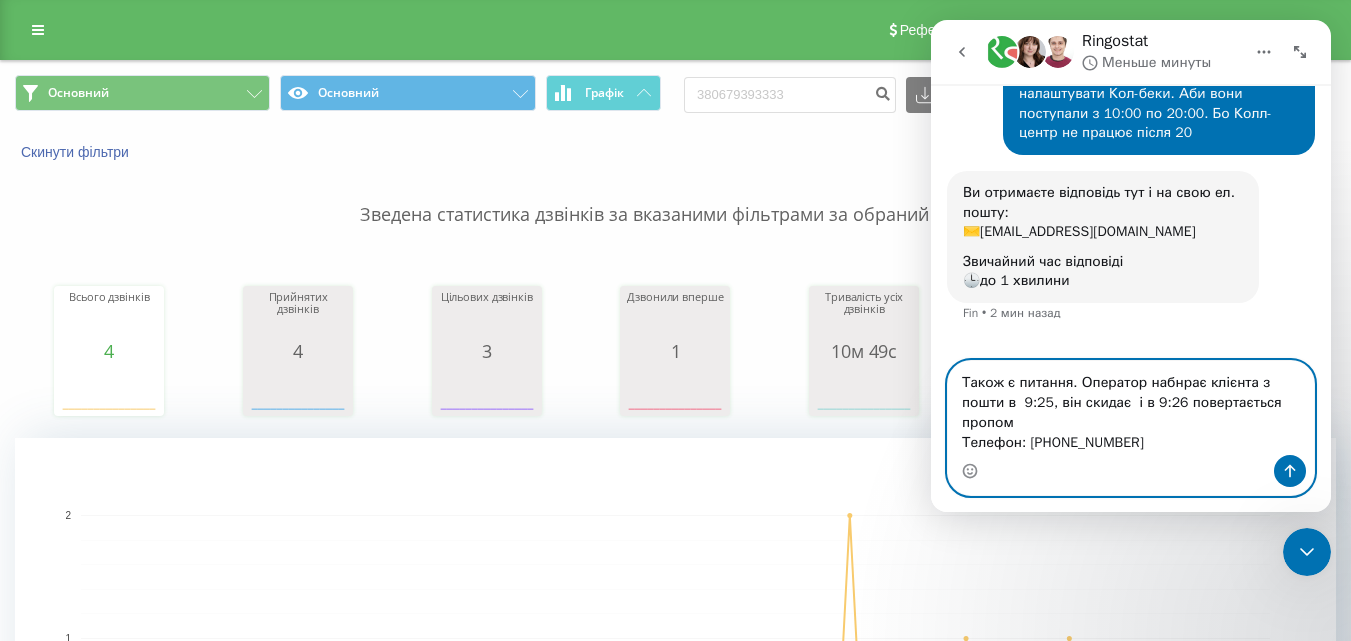 click on "Також є питання. Оператор набнрає клієнта з пошти в  9:25, він скидає  і в 9:26 повертається пропом
Телефон: +38 (063) 252-10-76" at bounding box center [1131, 408] 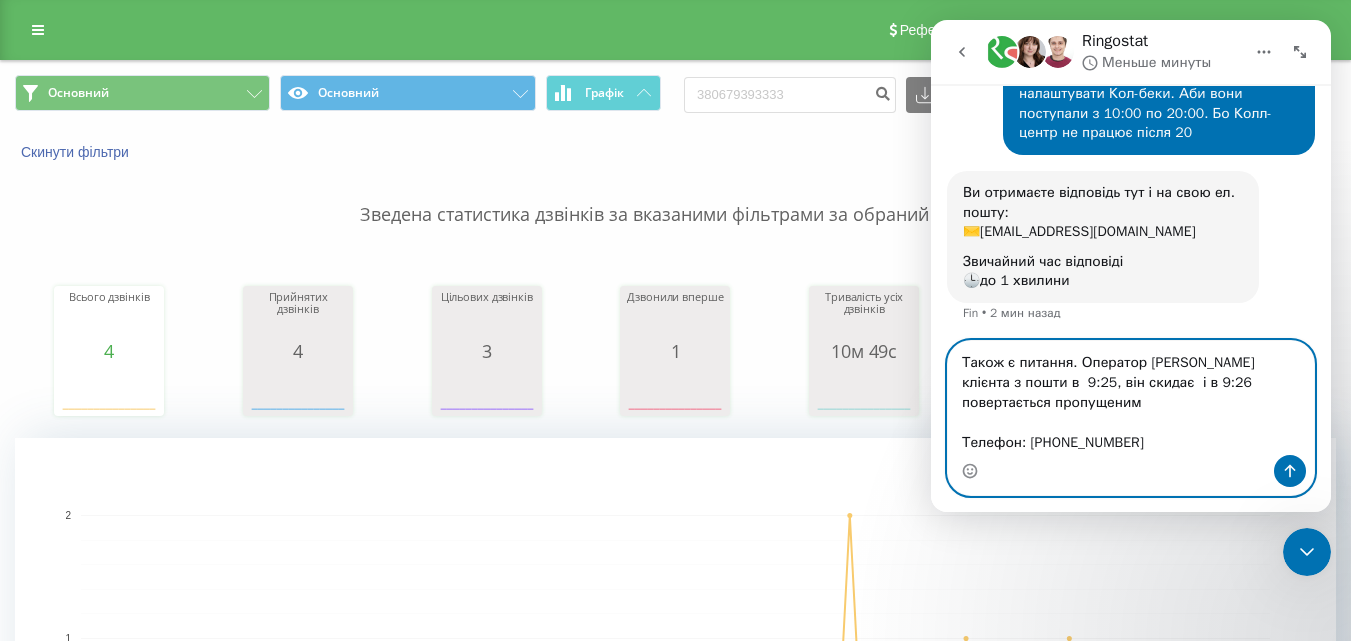 scroll, scrollTop: 196, scrollLeft: 0, axis: vertical 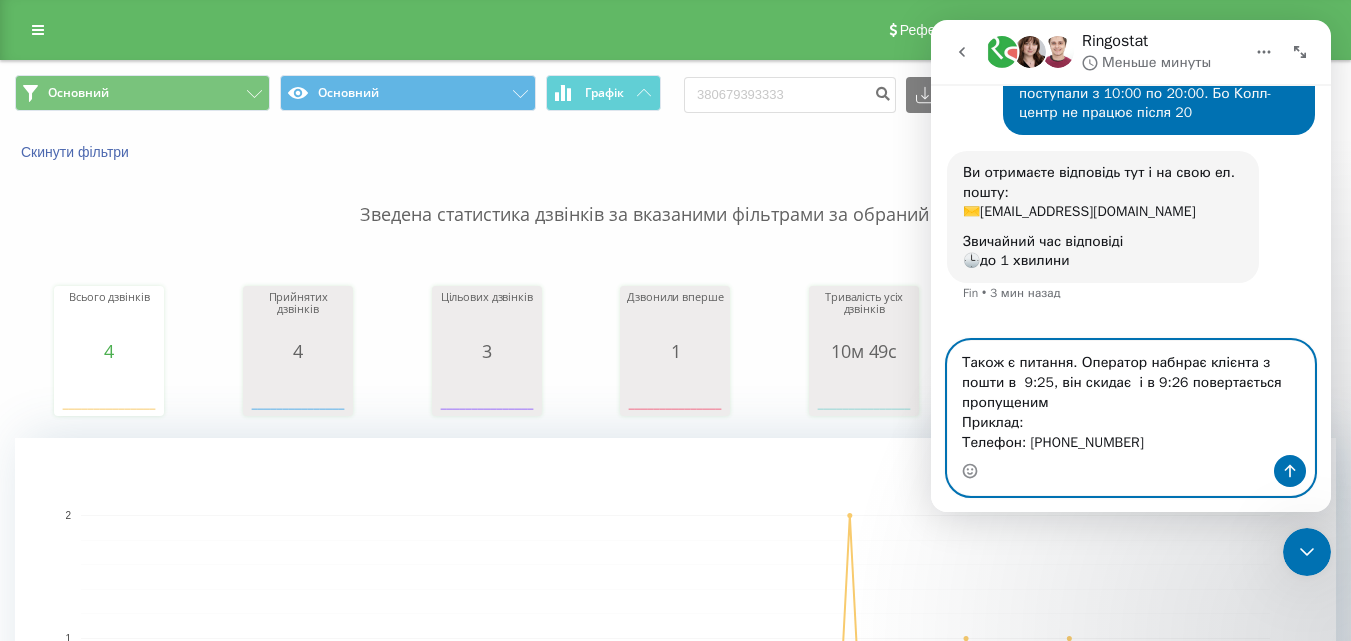 drag, startPoint x: 1167, startPoint y: 372, endPoint x: 1187, endPoint y: 381, distance: 21.931713 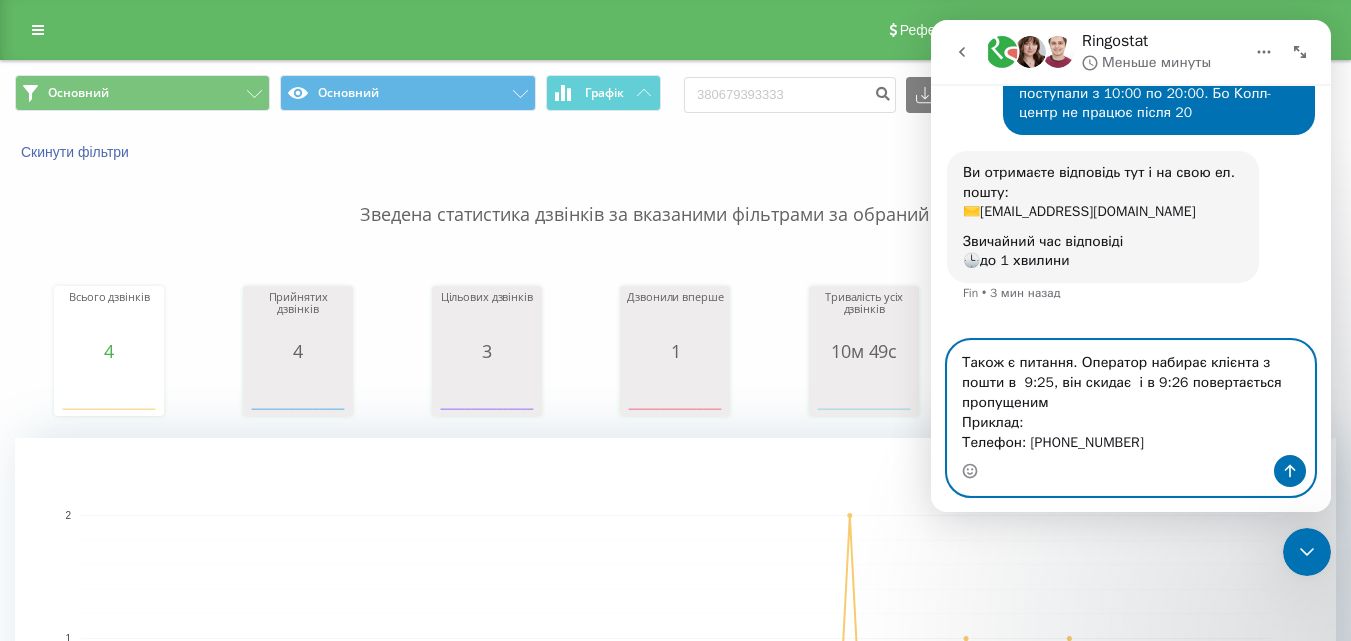 click on "Також є питання. Оператор набирає клієнта з пошти в  9:25, він скидає  і в 9:26 повертається пропущеним
Приклад:
Телефон: +38 (063) 252-10-76" at bounding box center [1131, 398] 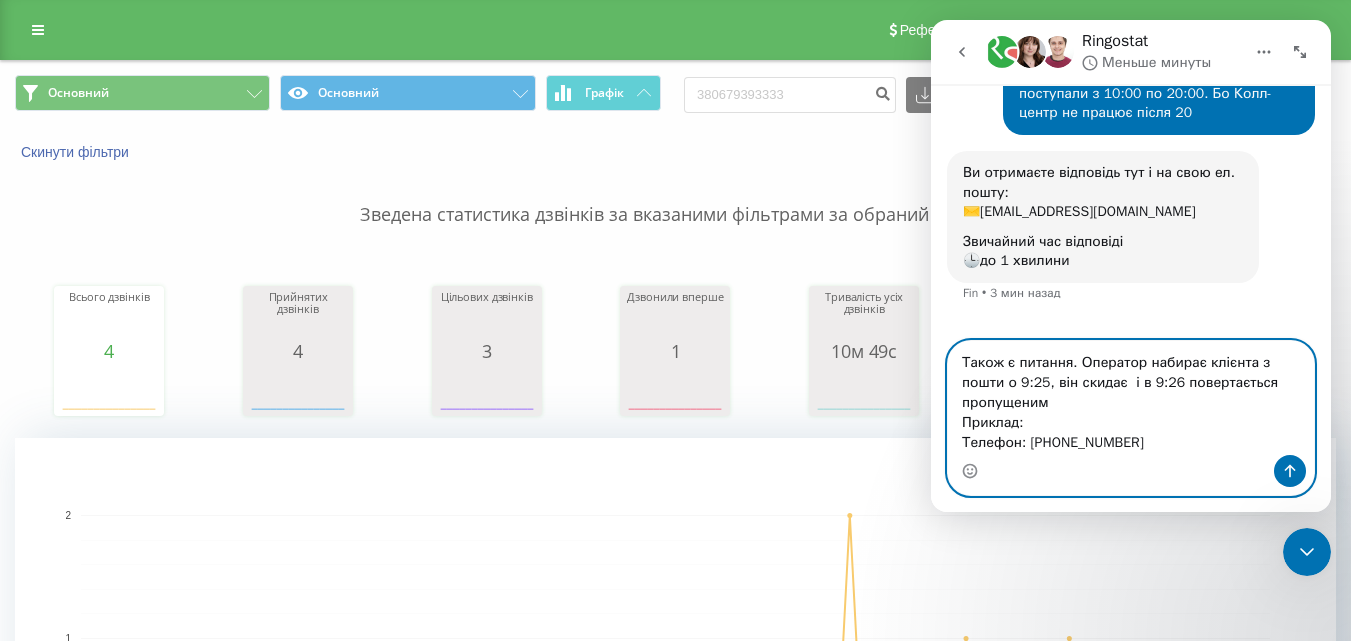 click on "Також є питання. Оператор набирає клієнта з пошти о 9:25, він скидає  і в 9:26 повертається пропущеним
Приклад:
Телефон: +38 (063) 252-10-76" at bounding box center (1131, 398) 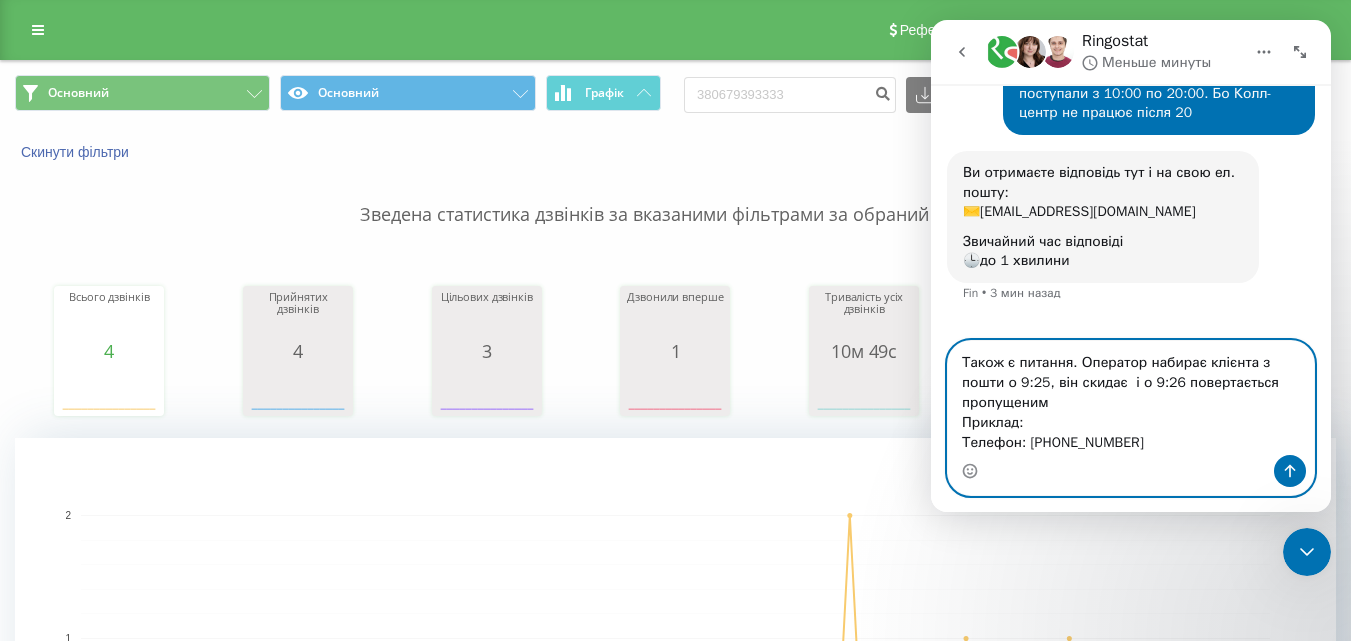 scroll, scrollTop: 20, scrollLeft: 0, axis: vertical 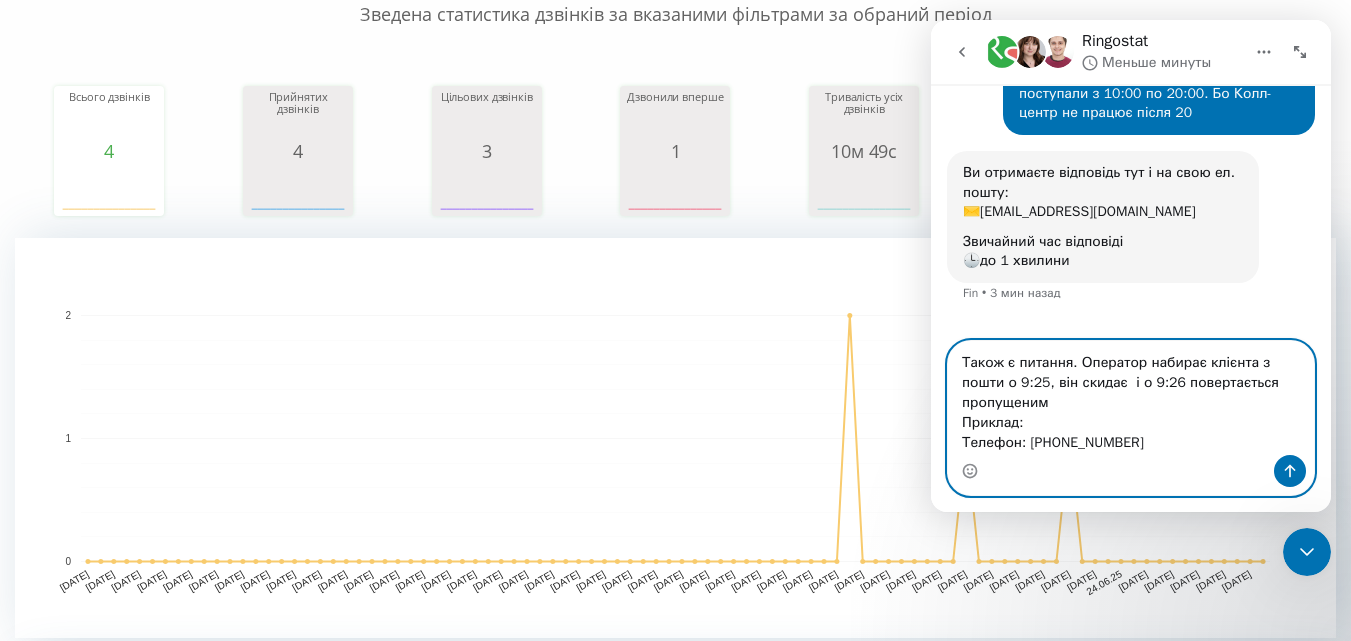 click on "Також є питання. Оператор набирає клієнта з пошти о 9:25, він скидає  і о 9:26 повертається пропущеним
Приклад:
Телефон: +38 (063) 252-10-76" at bounding box center [1131, 398] 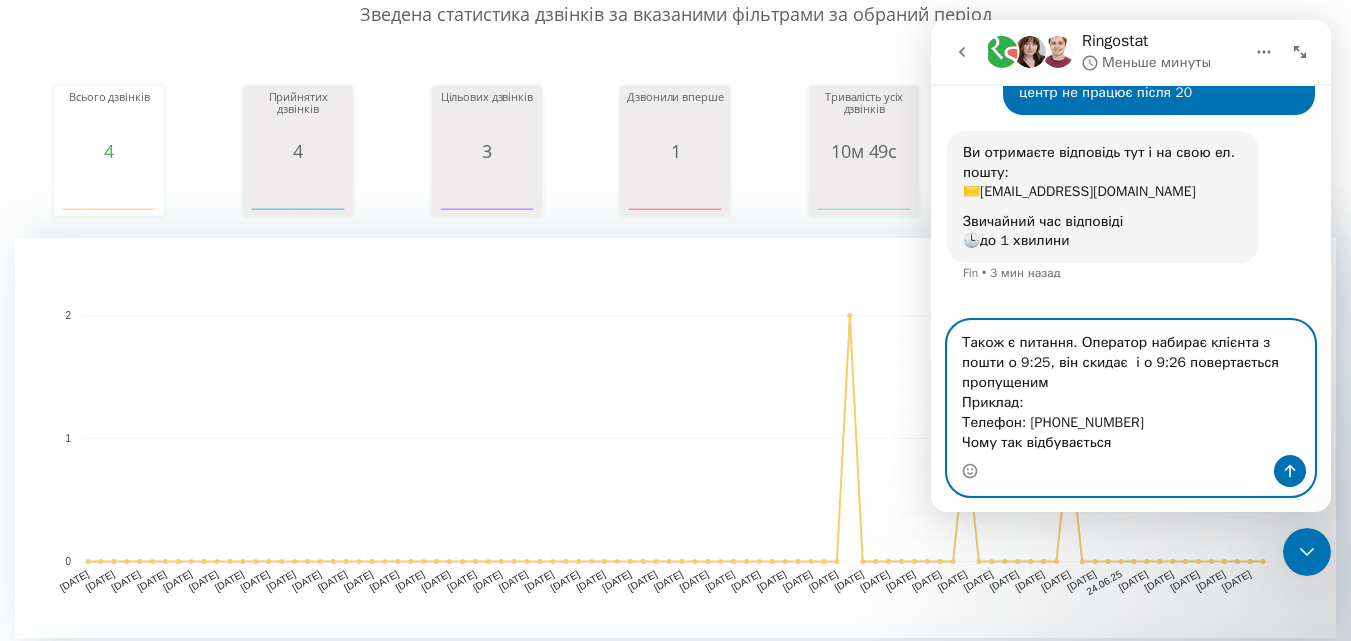 type on "Також є питання. Оператор набирає клієнта з пошти о 9:25, він скидає  і о 9:26 повертається пропущеним
Приклад:
Телефон: +38 (063) 252-10-76
Чому так відбувається?" 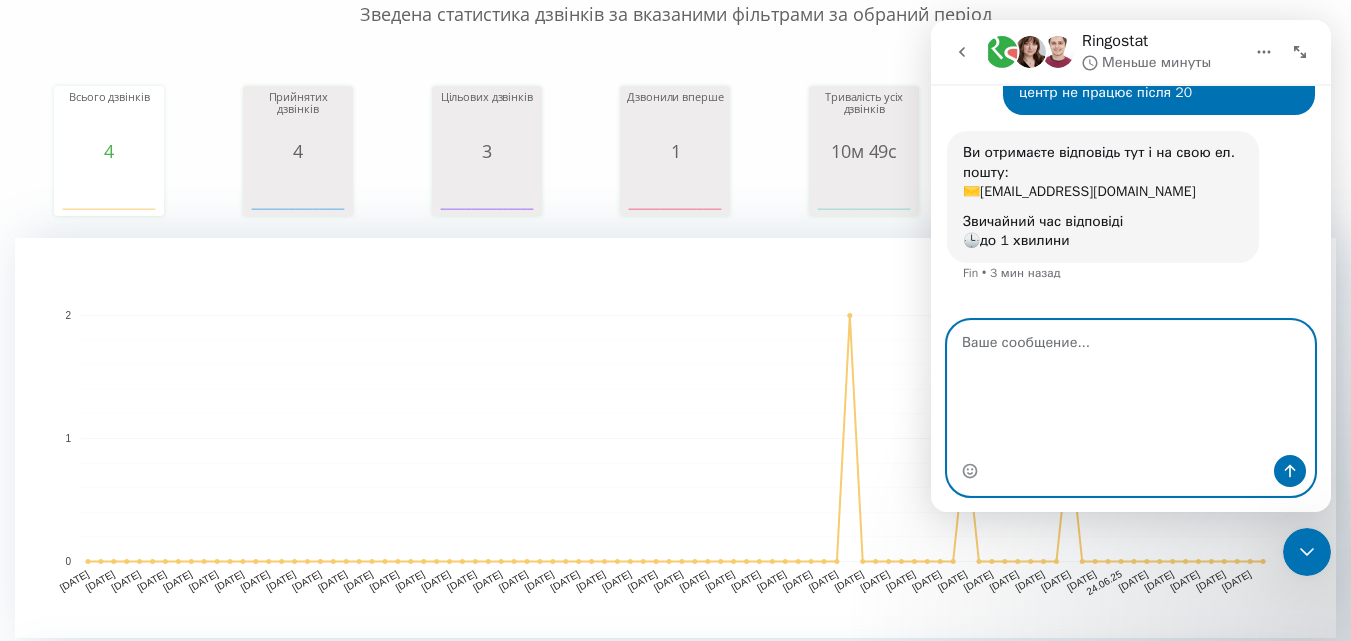 scroll, scrollTop: 0, scrollLeft: 0, axis: both 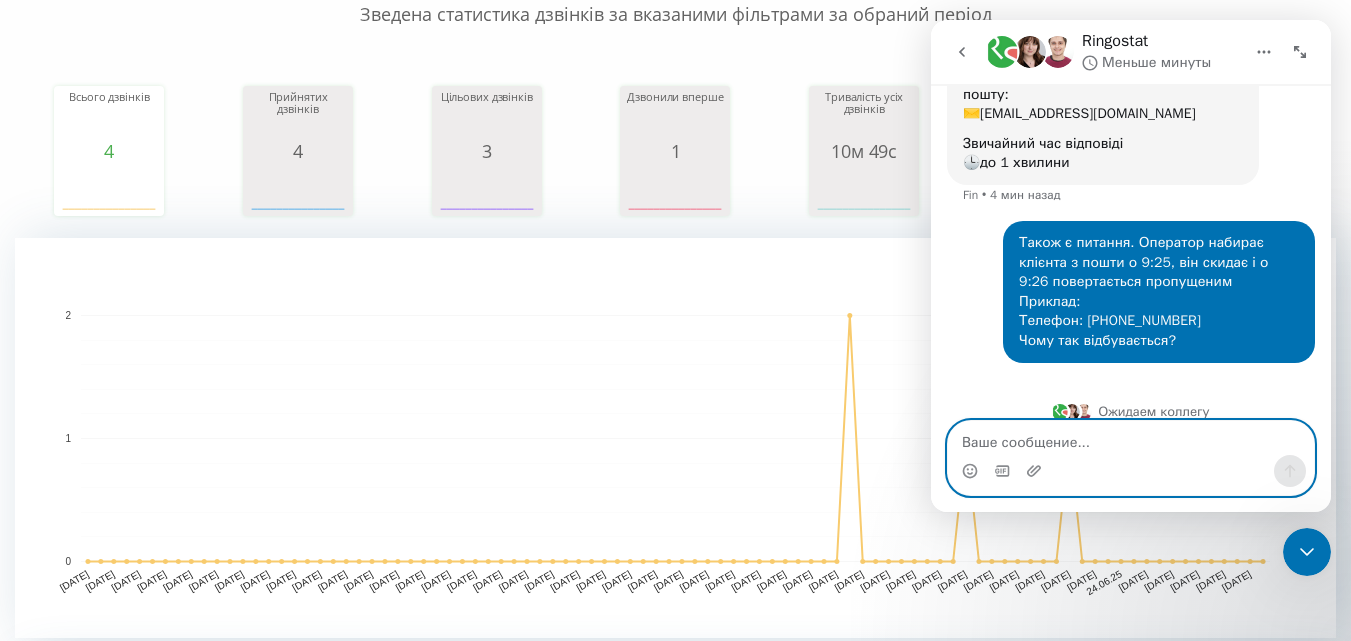 type 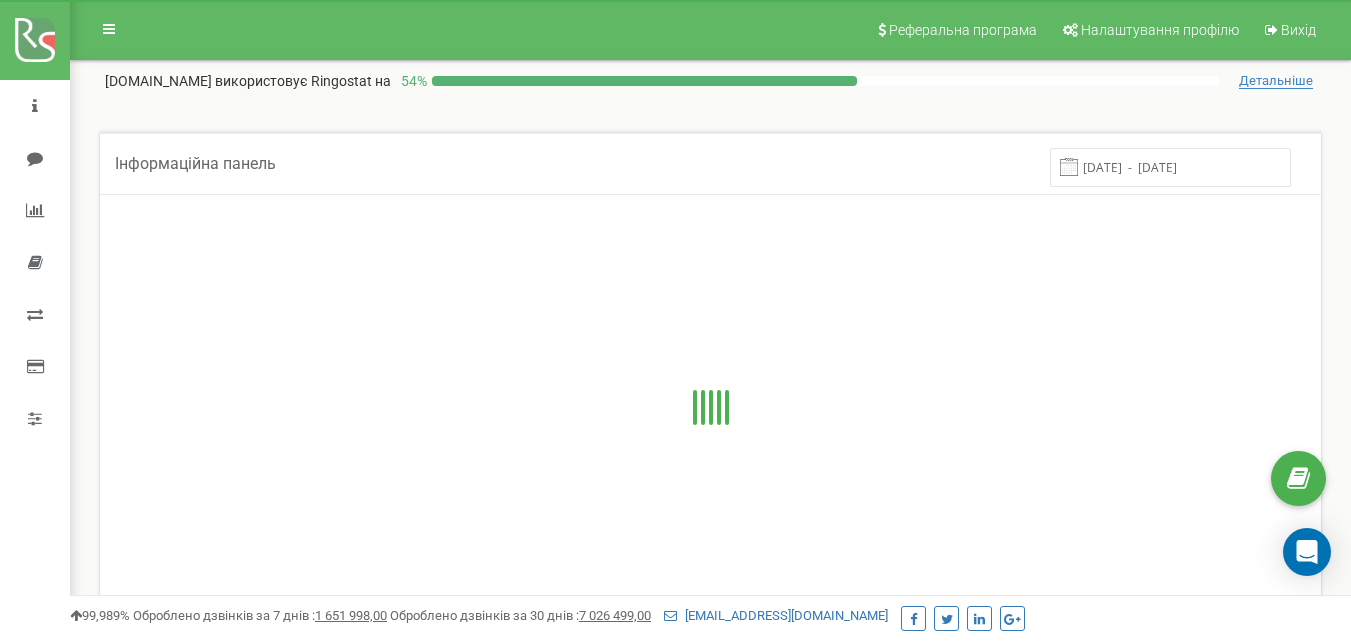 scroll, scrollTop: 0, scrollLeft: 0, axis: both 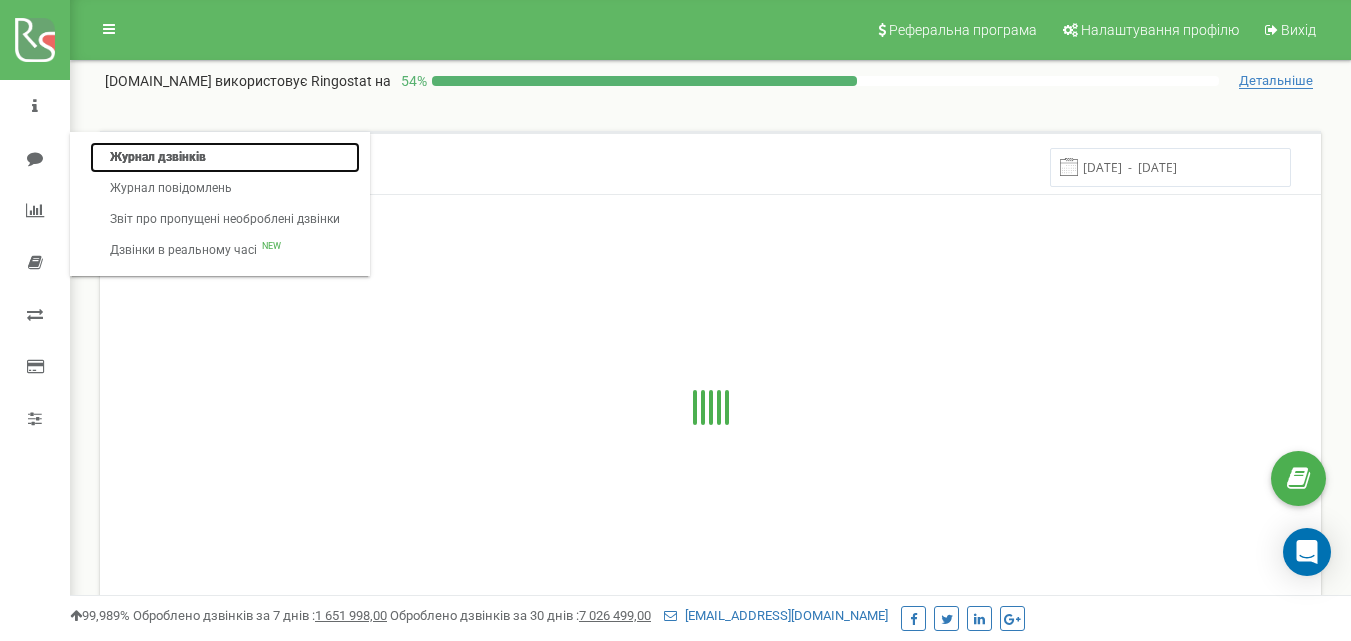 click on "Журнал дзвінків" at bounding box center [225, 157] 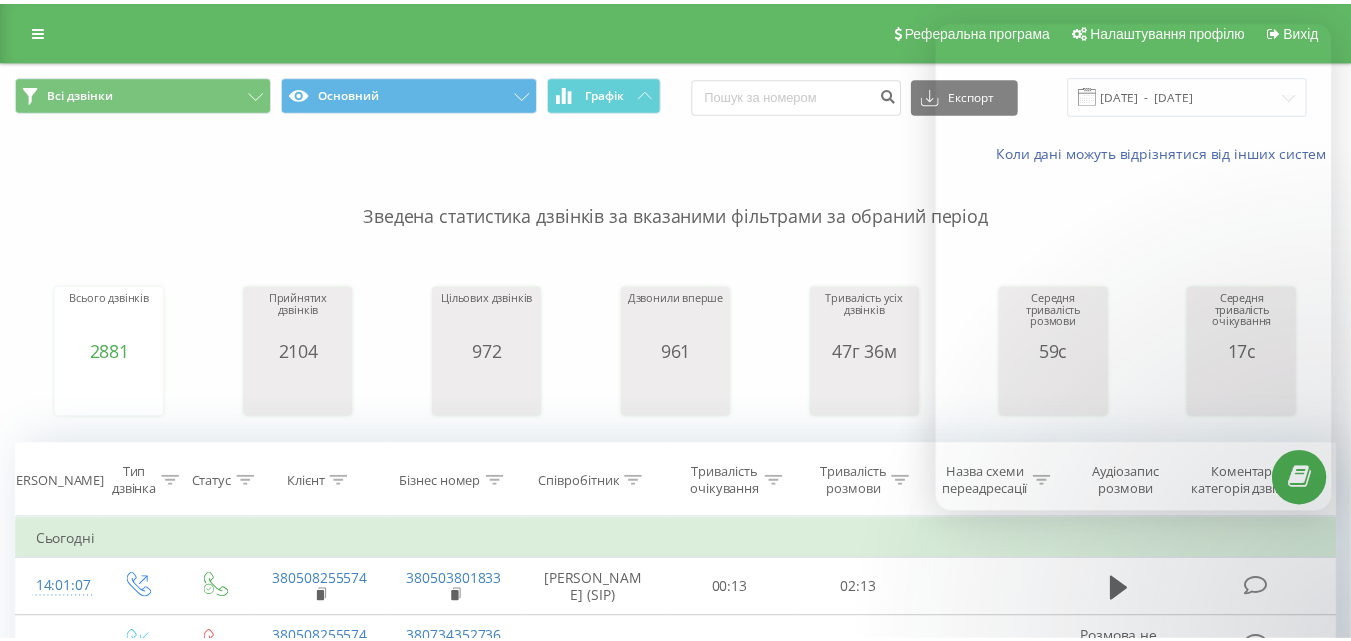 scroll, scrollTop: 0, scrollLeft: 0, axis: both 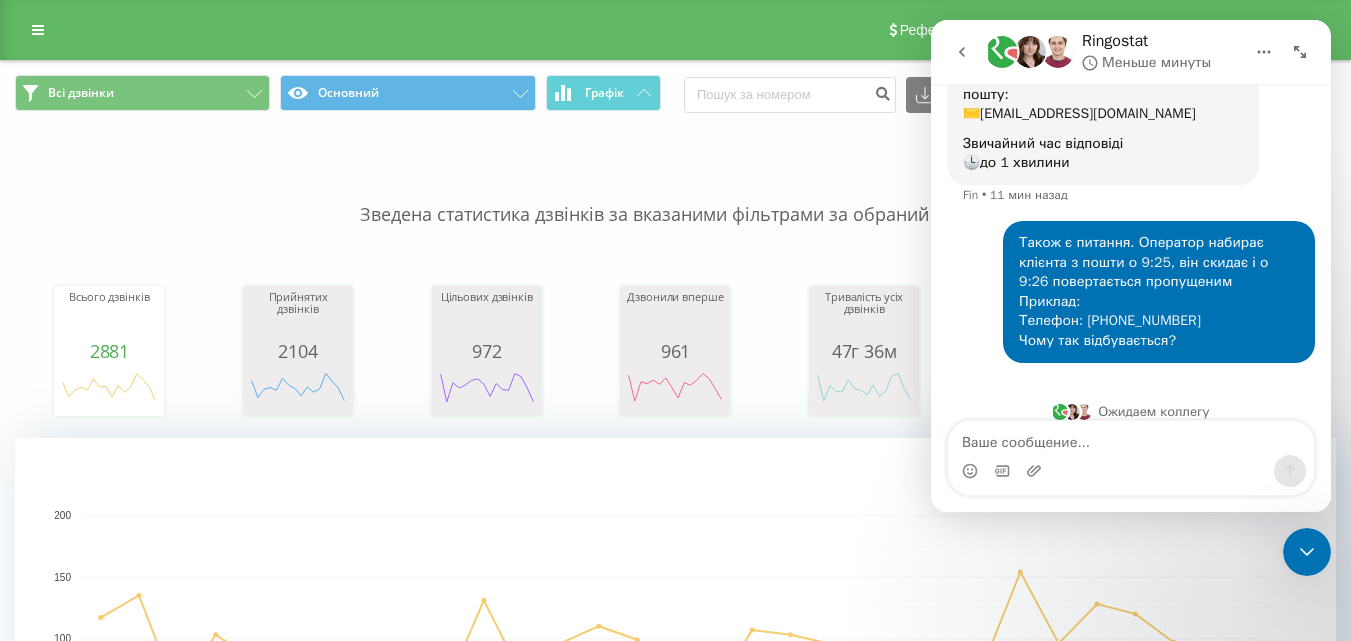 click at bounding box center [1307, 552] 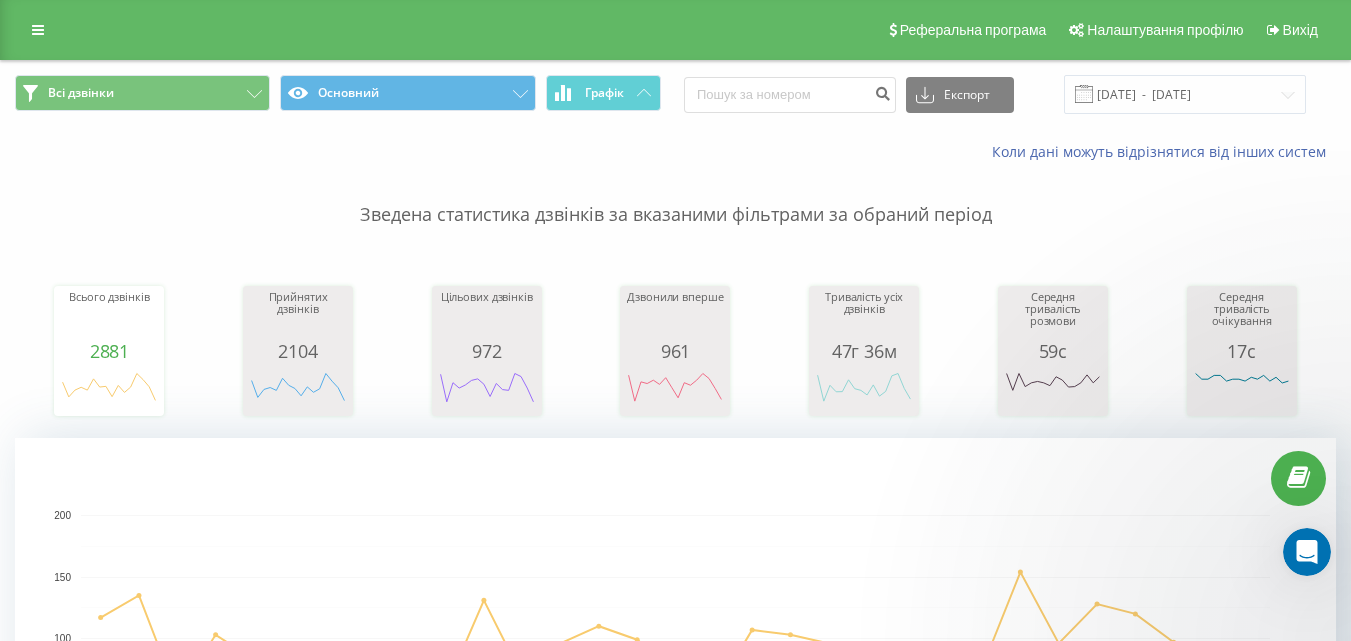 scroll, scrollTop: 0, scrollLeft: 0, axis: both 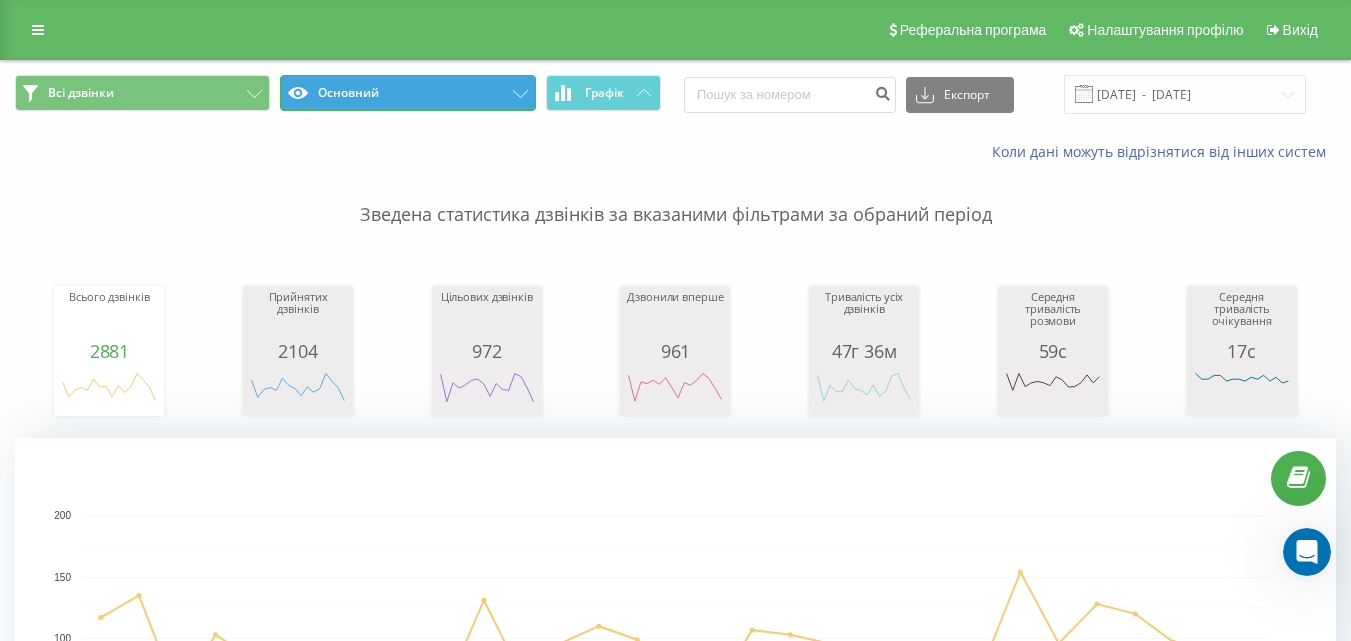 click on "Основний" at bounding box center [407, 93] 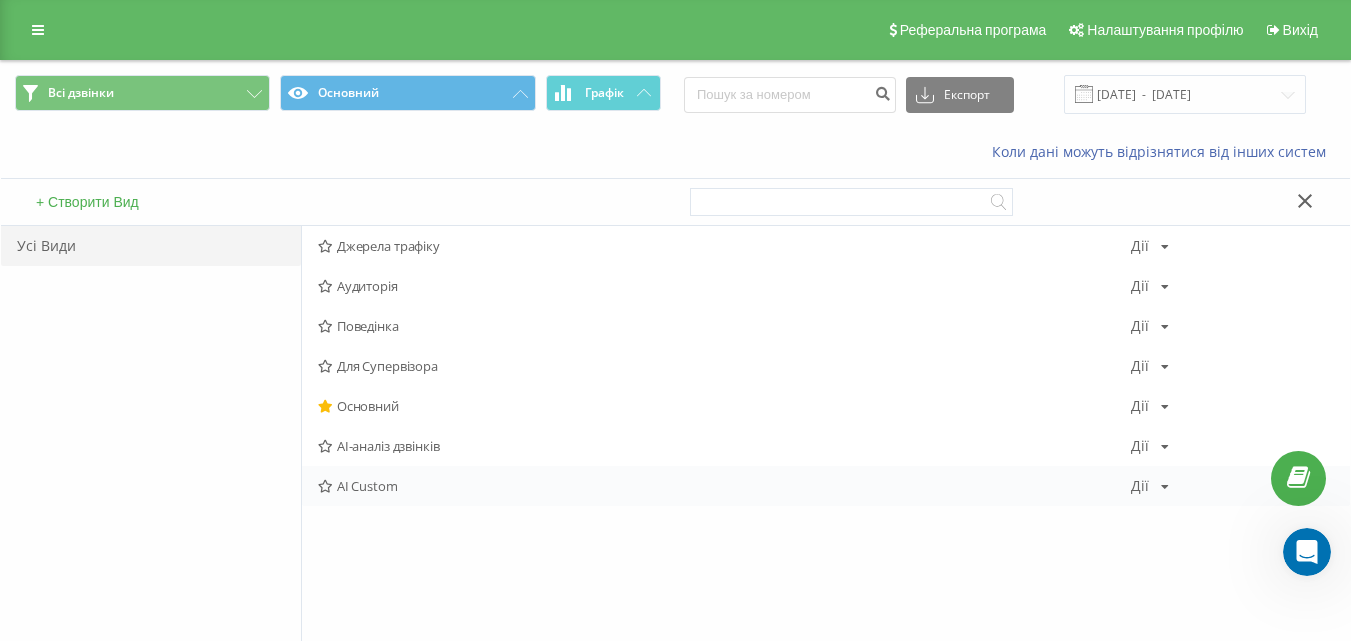 click on "AI Custom" at bounding box center (724, 486) 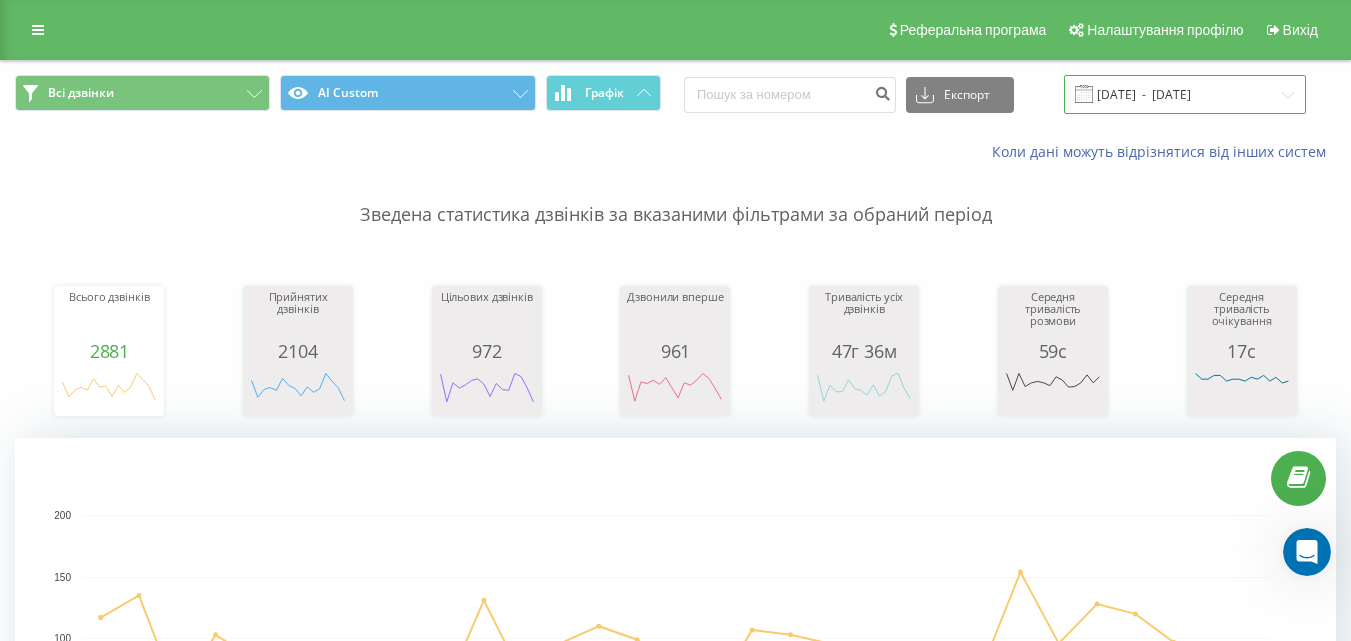 click on "[DATE]  -  [DATE]" at bounding box center (1185, 94) 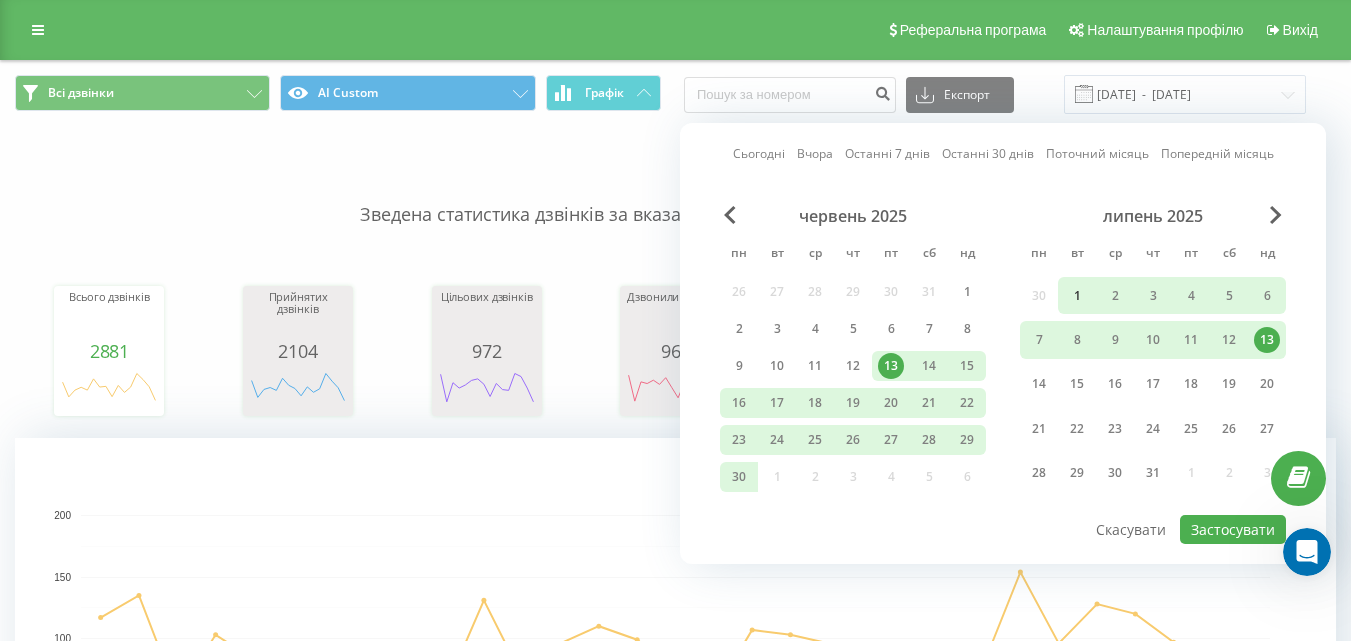 click on "1" at bounding box center [1077, 296] 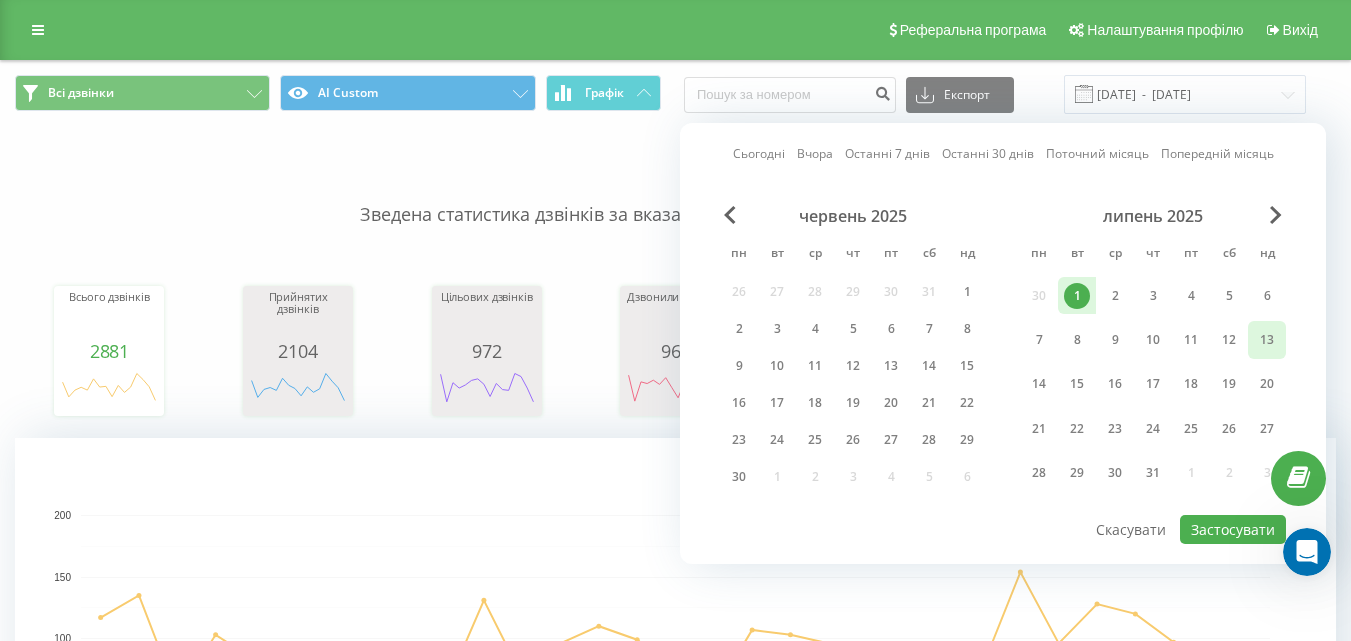 click on "13" at bounding box center (1267, 340) 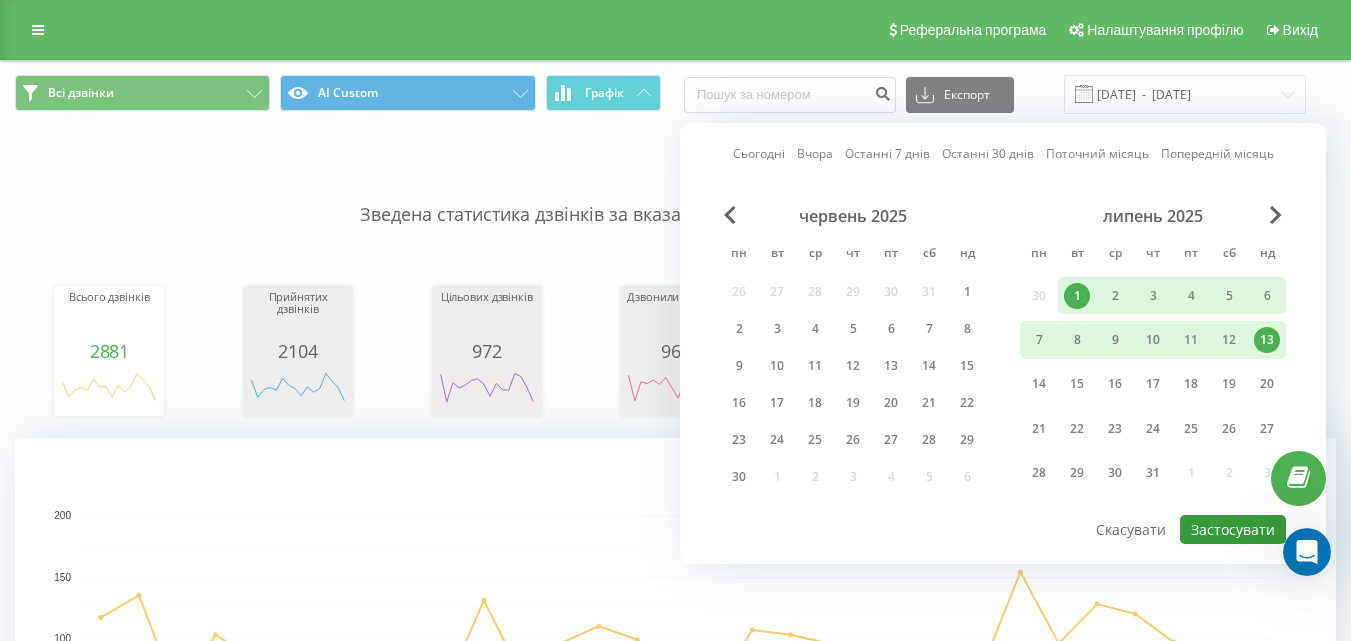 click on "Застосувати" at bounding box center (1233, 529) 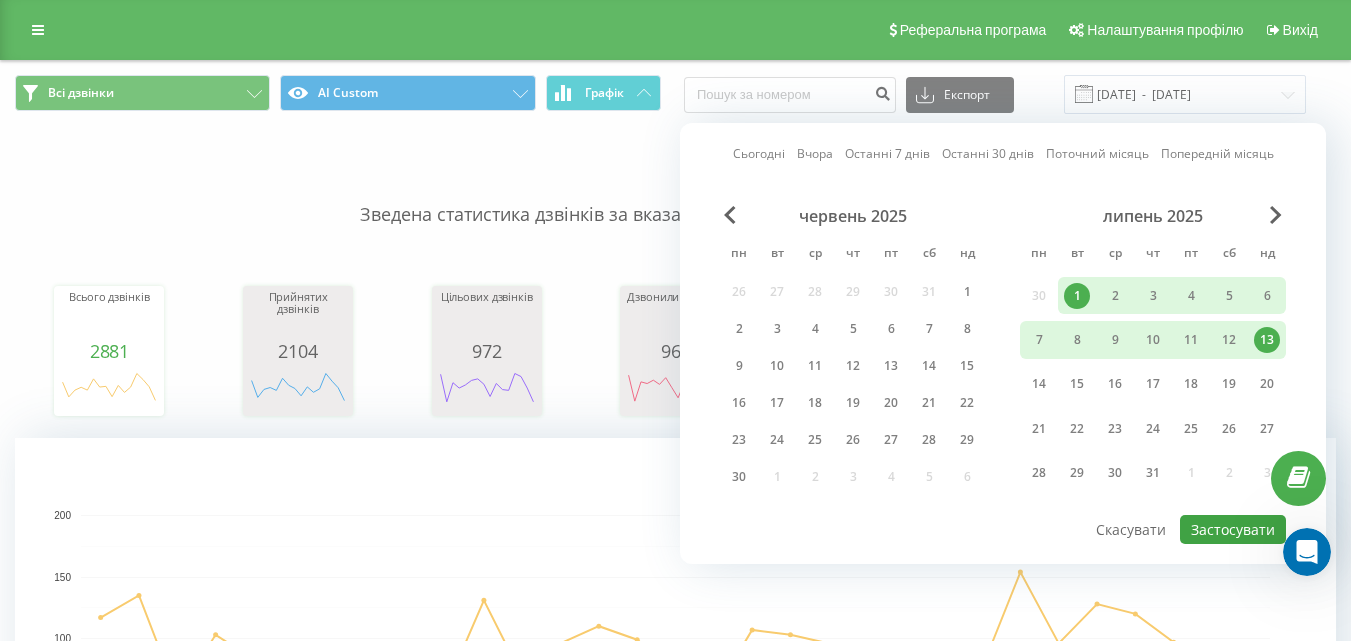 type on "[DATE]  -  [DATE]" 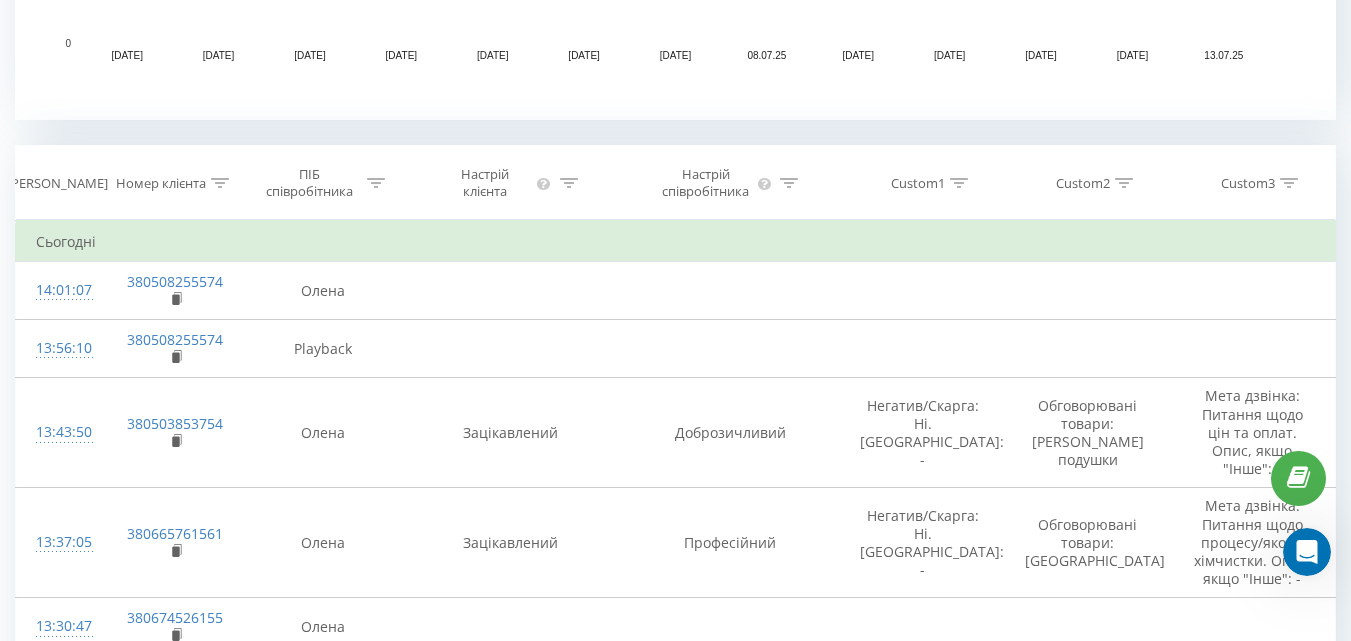 scroll, scrollTop: 600, scrollLeft: 0, axis: vertical 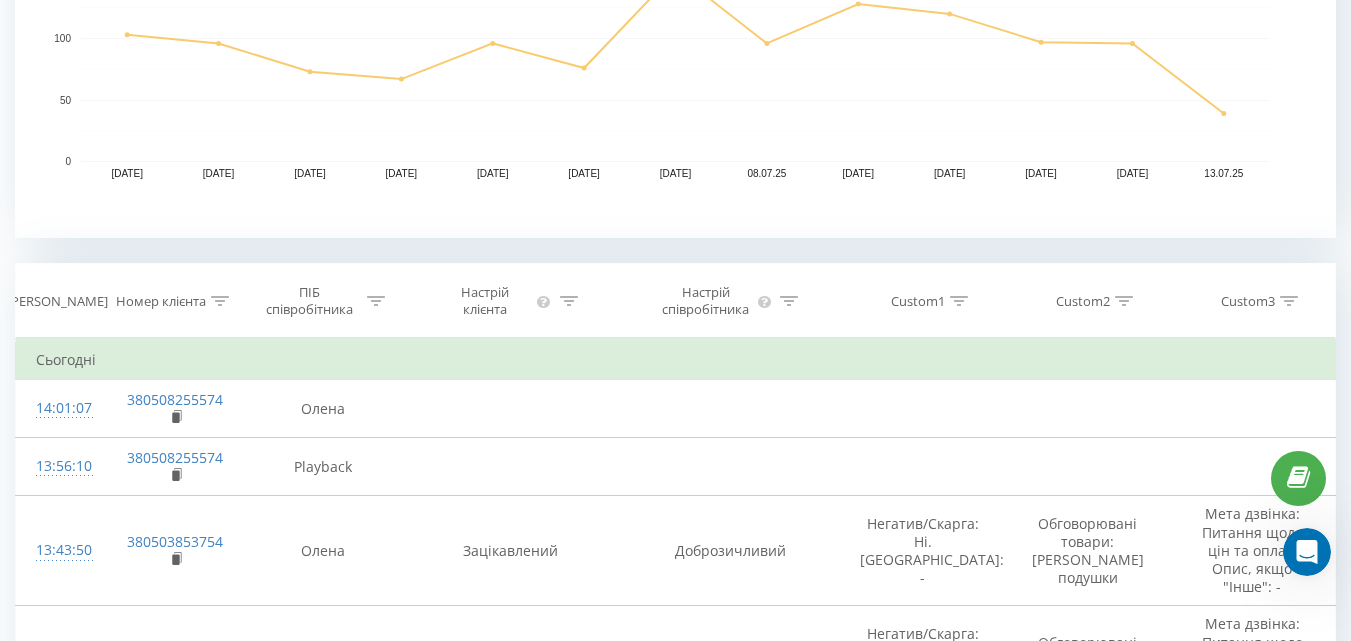 click 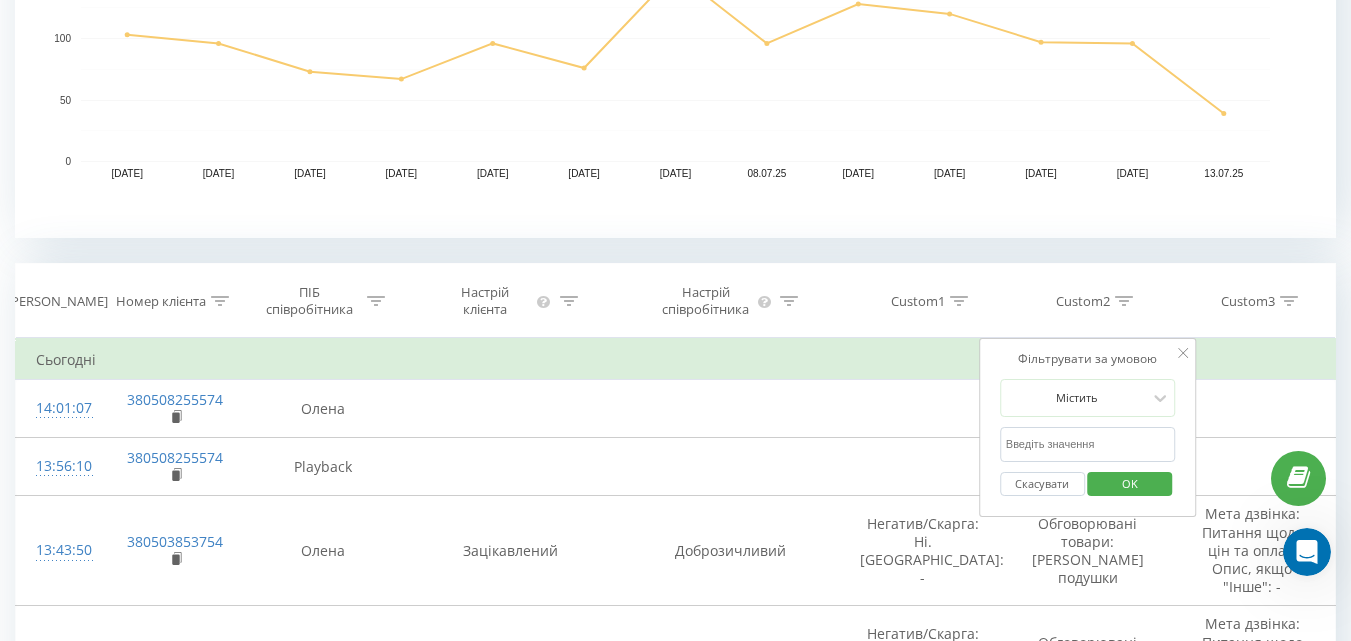 click at bounding box center (1088, 444) 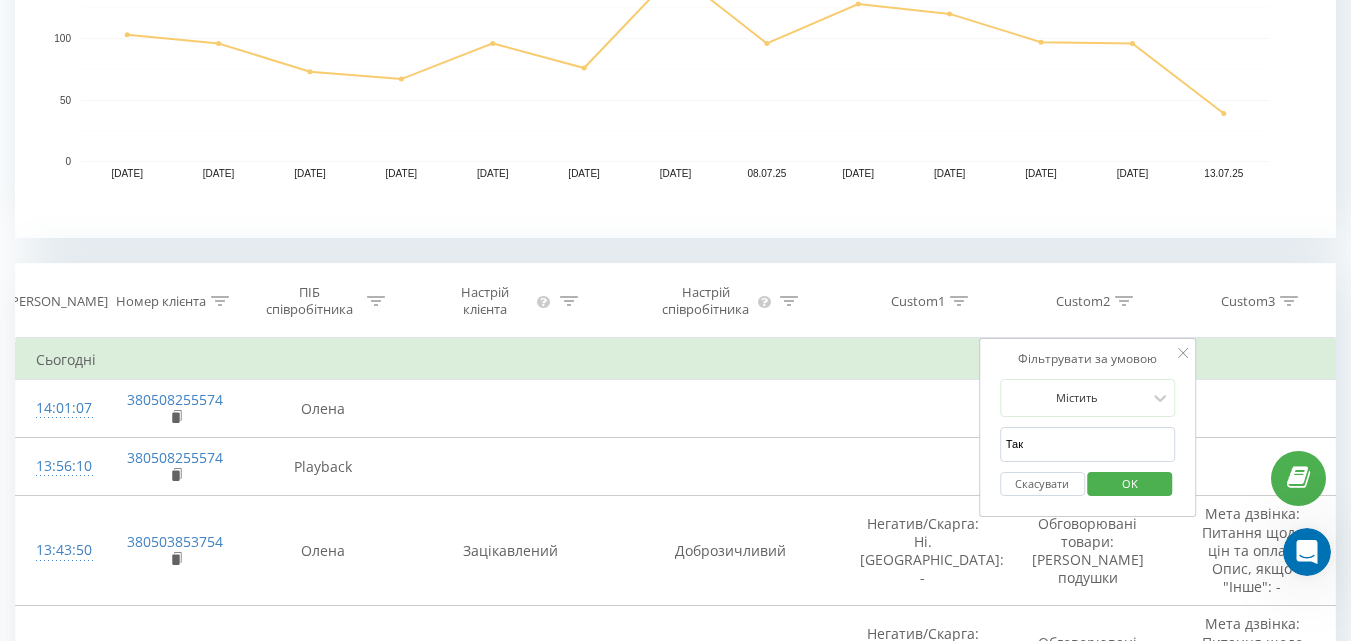 click on "OK" at bounding box center (1130, 483) 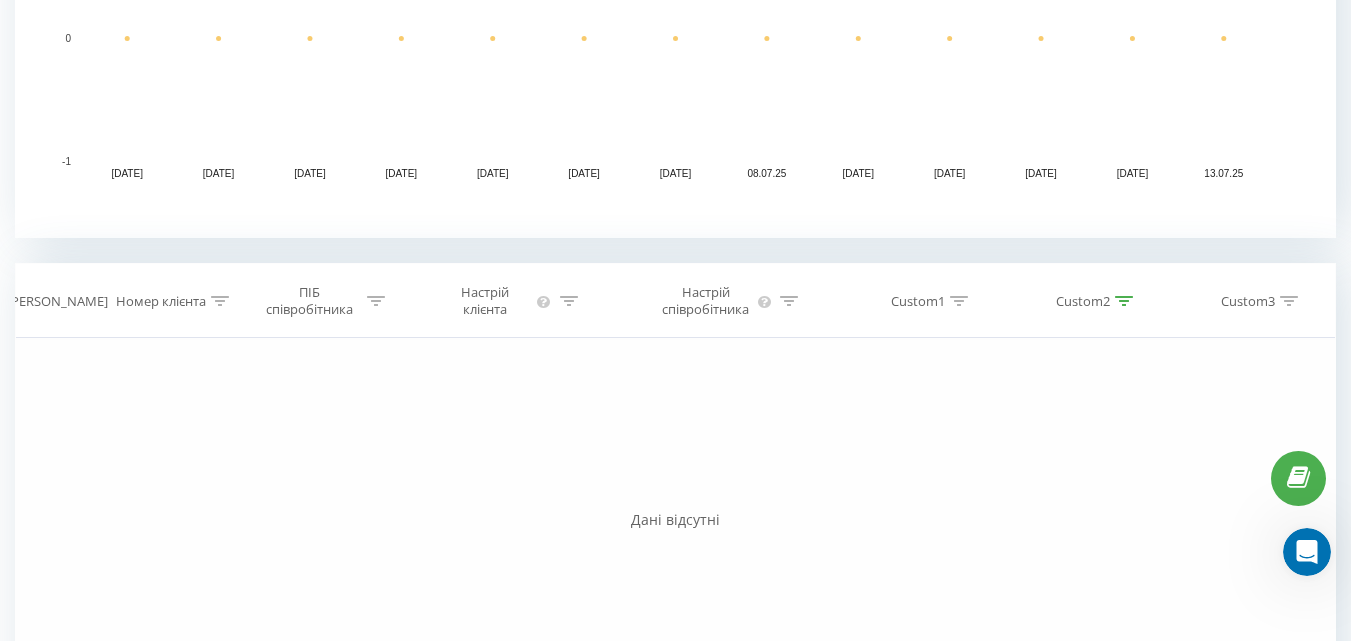 scroll, scrollTop: 764, scrollLeft: 0, axis: vertical 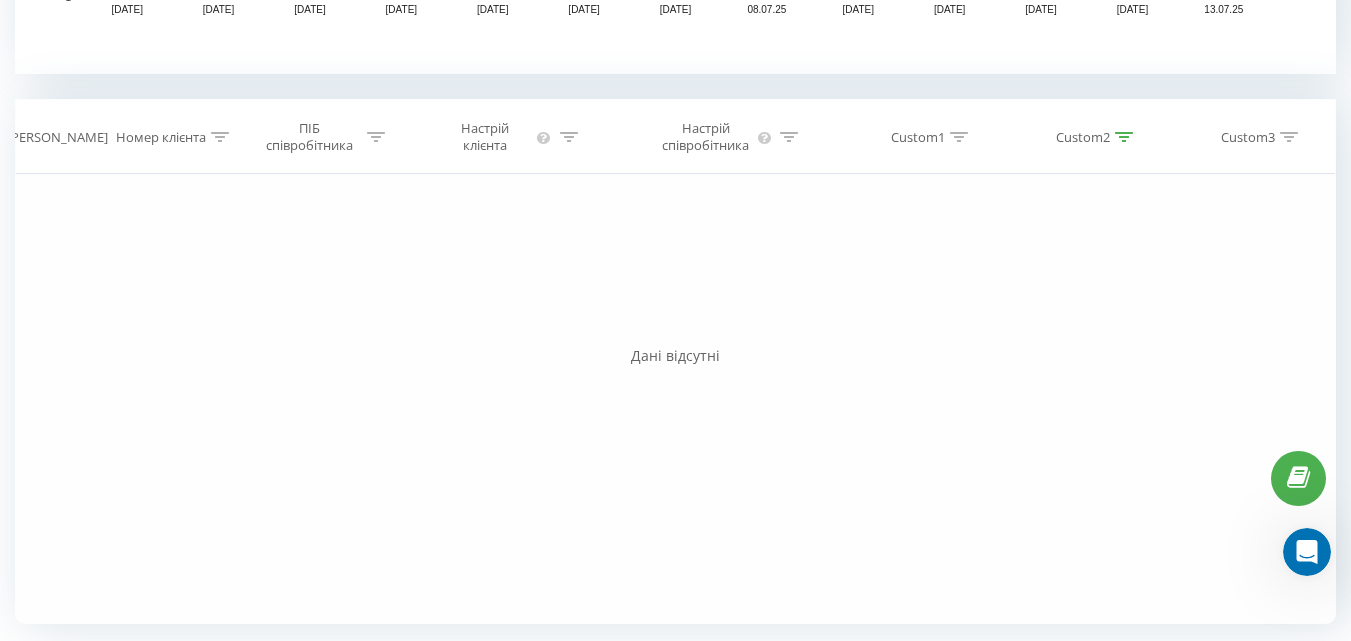 click on "Custom2" at bounding box center (1083, 137) 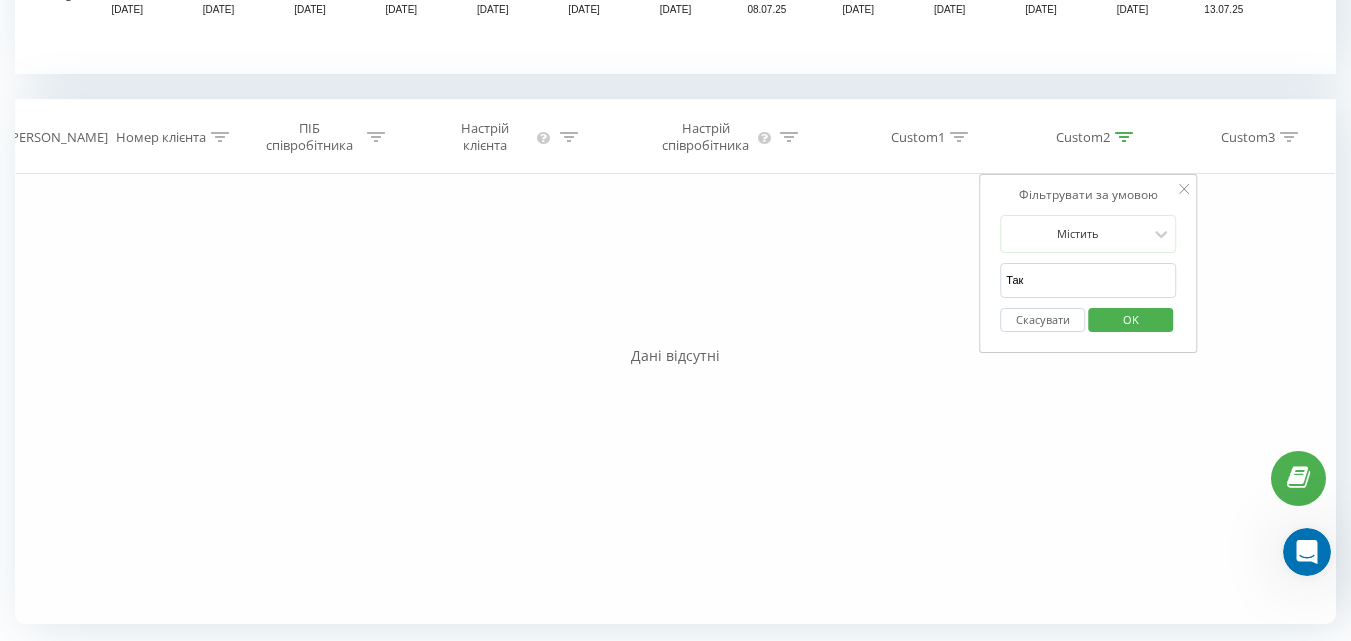 click on "Скасувати" at bounding box center [1042, 320] 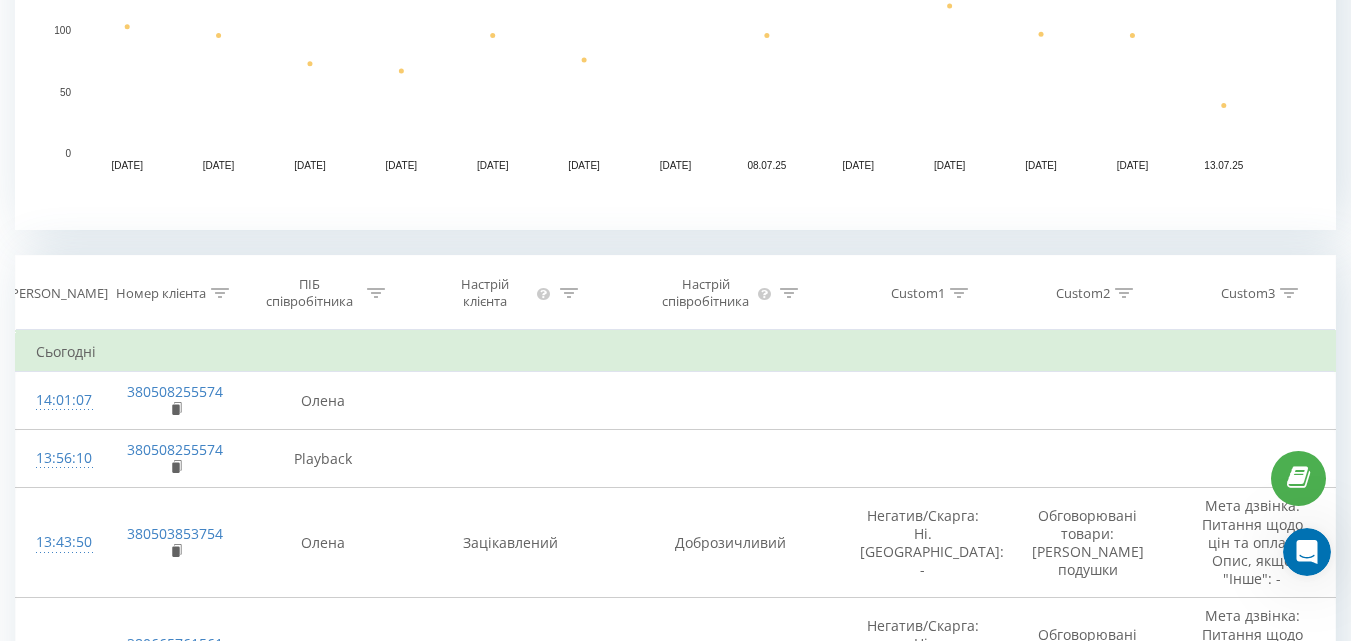 scroll, scrollTop: 783, scrollLeft: 0, axis: vertical 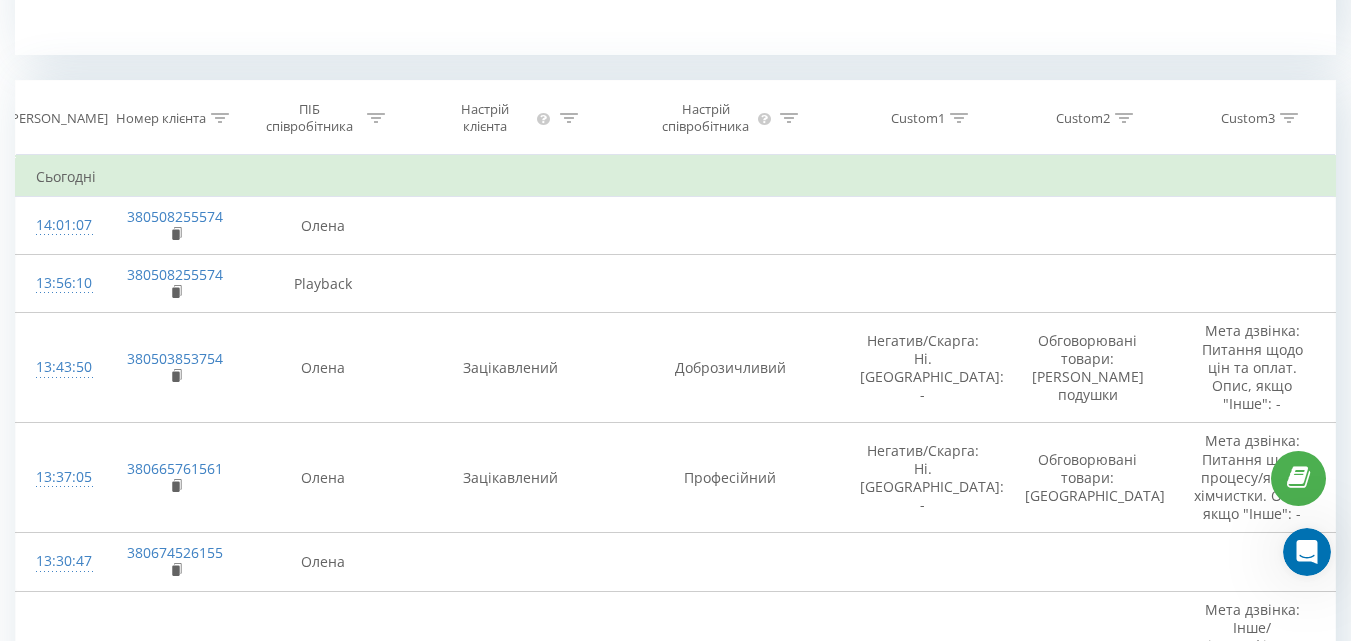 click on "Custom1" at bounding box center (918, 118) 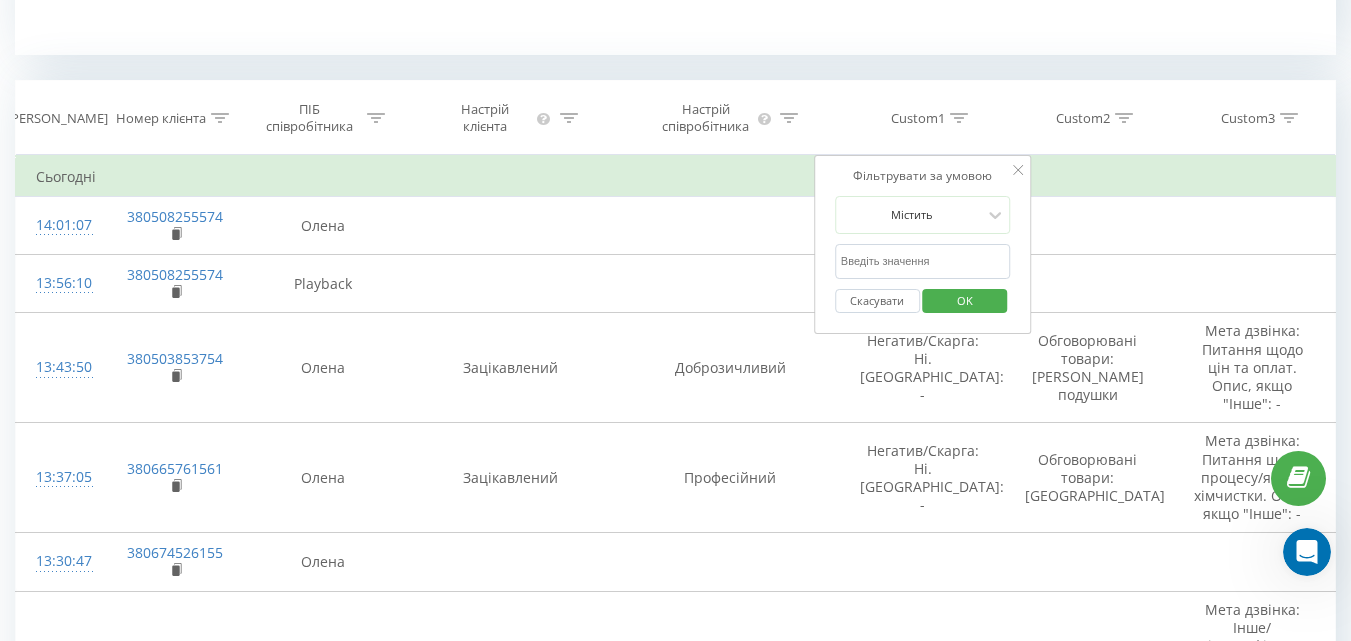 click on "Містить Скасувати OK" at bounding box center (923, 260) 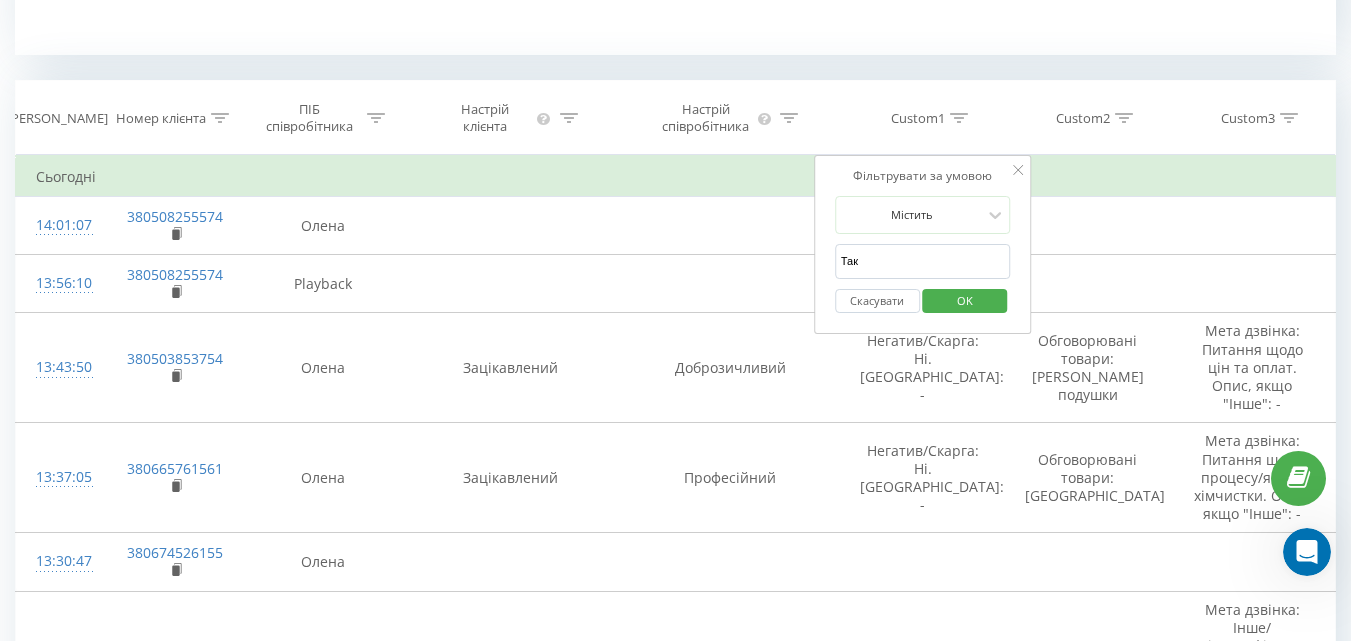 click on "OK" at bounding box center (965, 300) 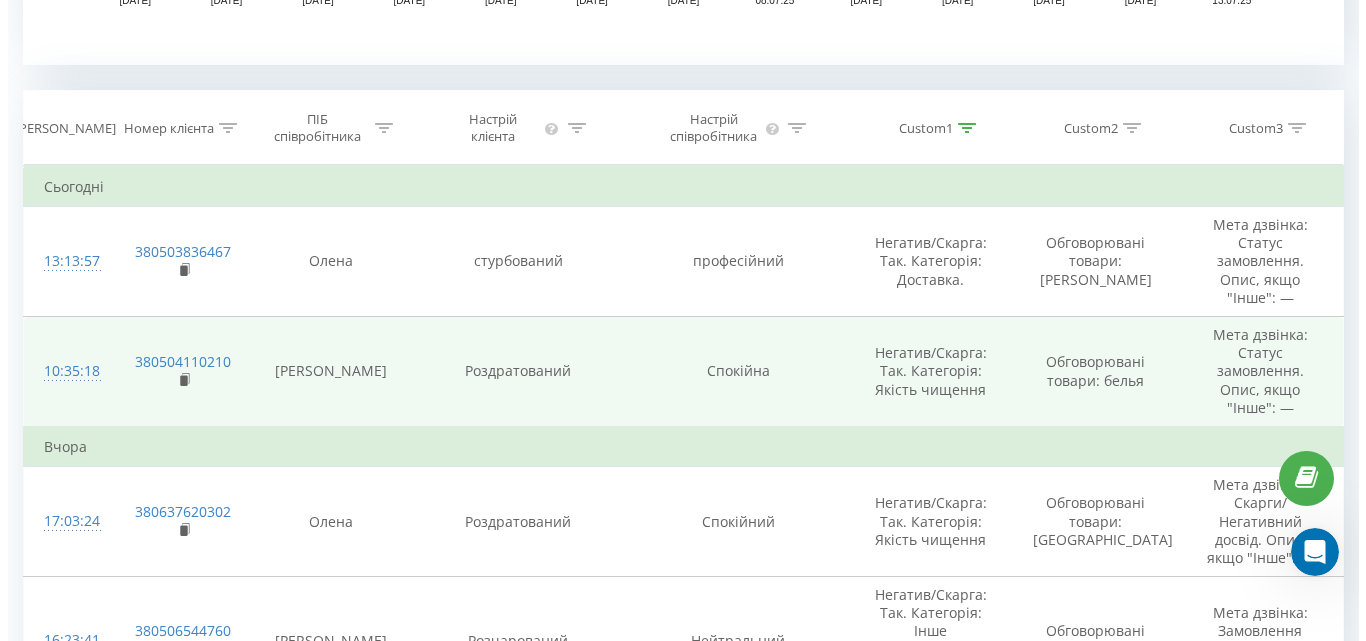 scroll, scrollTop: 700, scrollLeft: 0, axis: vertical 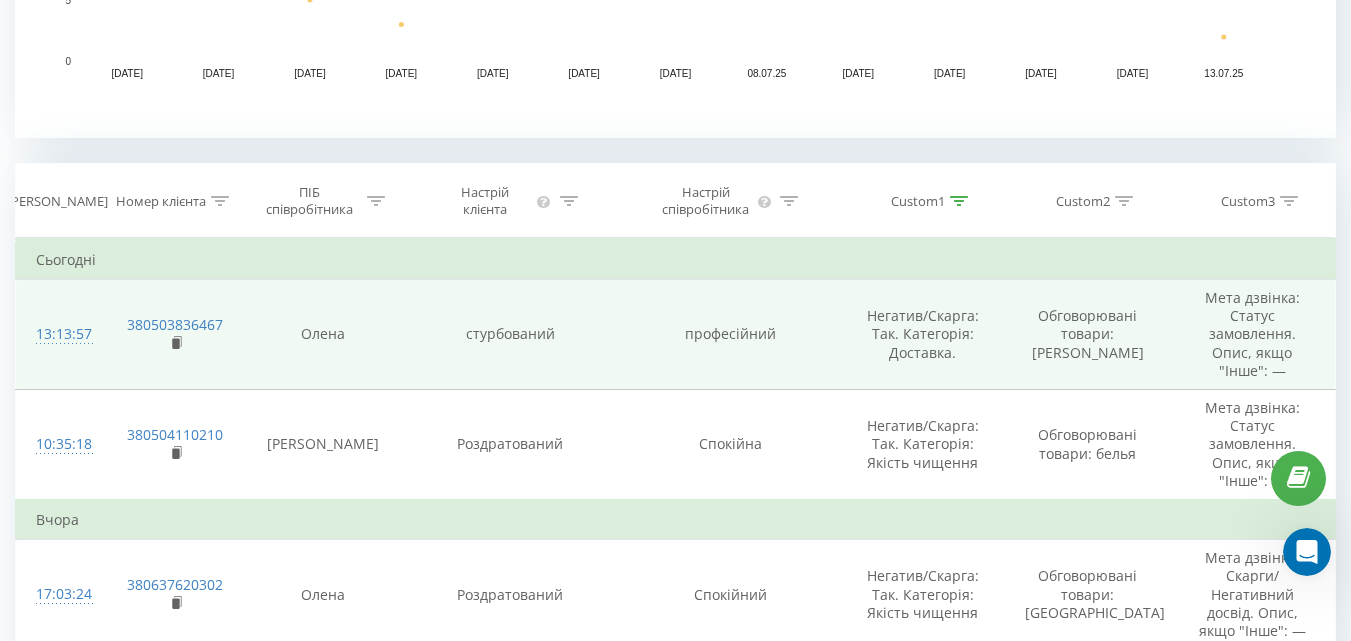 click on "Обговорювані товари: [PERSON_NAME]" at bounding box center (1087, 335) 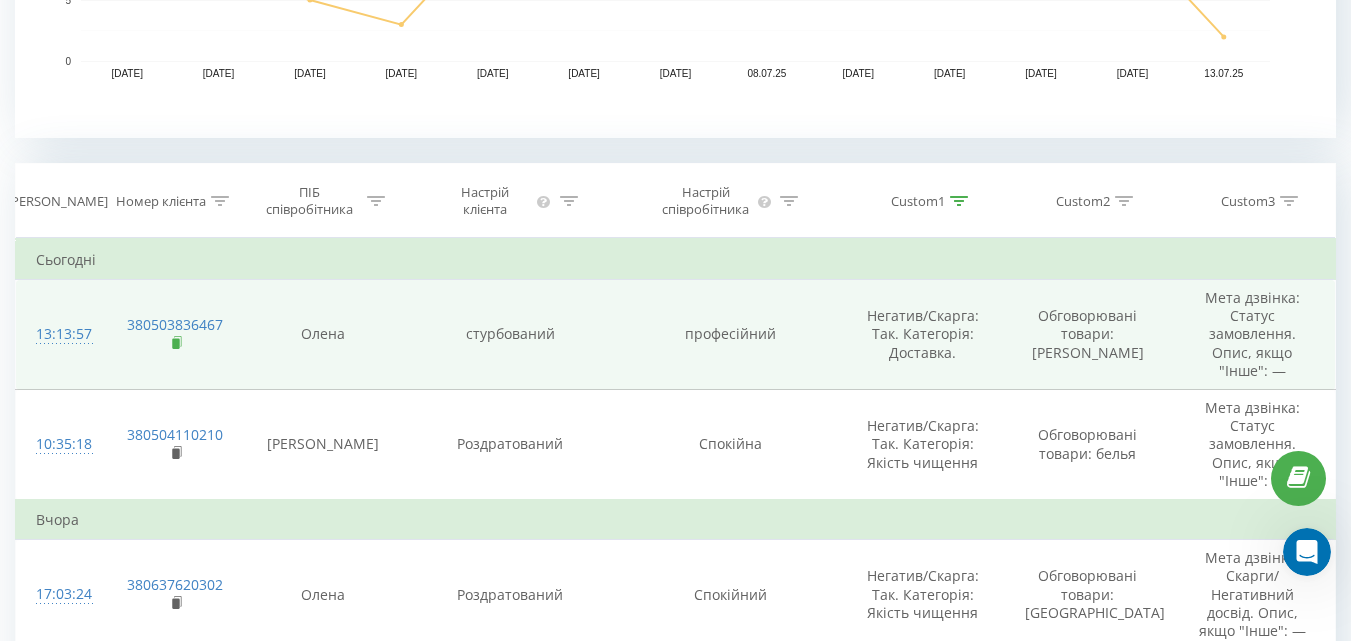 click 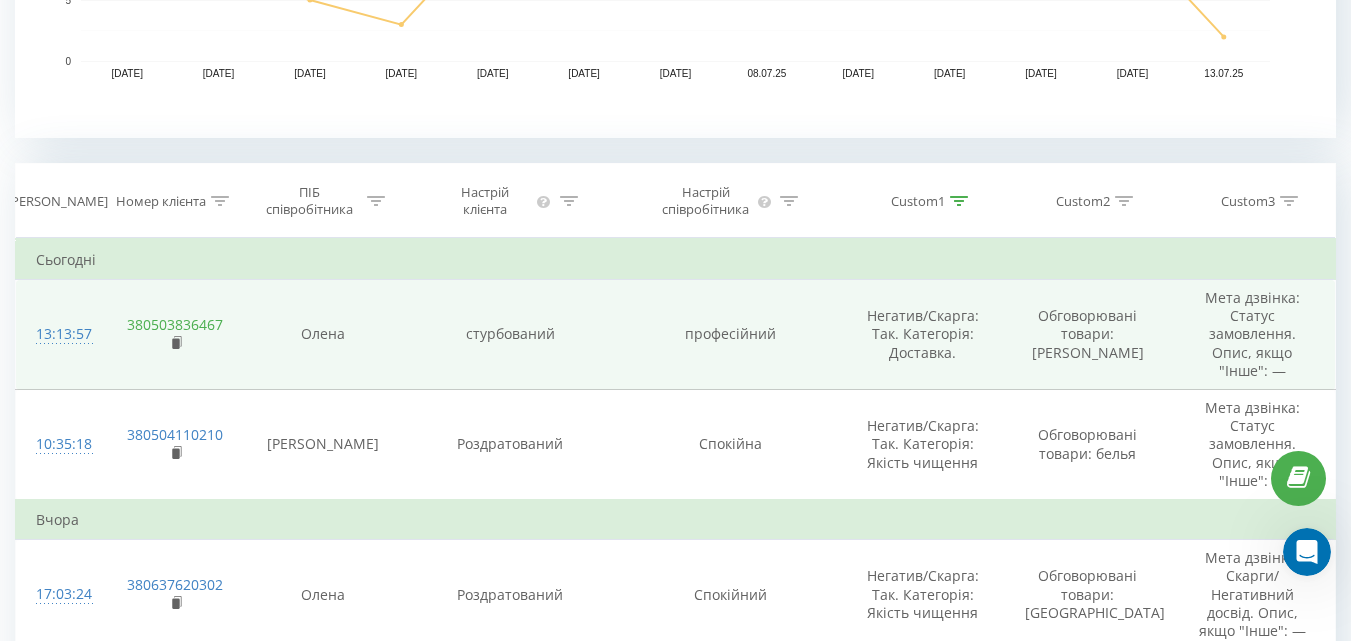 click on "380503836467" at bounding box center (175, 324) 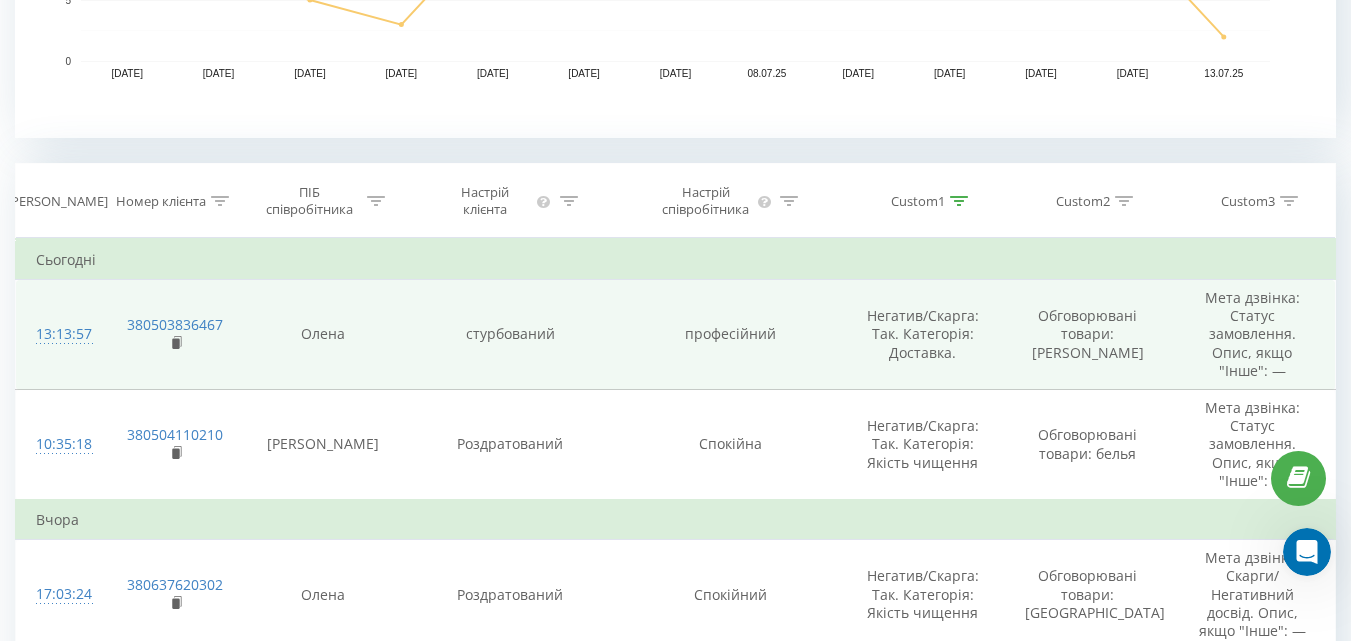 click on "13:13:57" at bounding box center [59, 334] 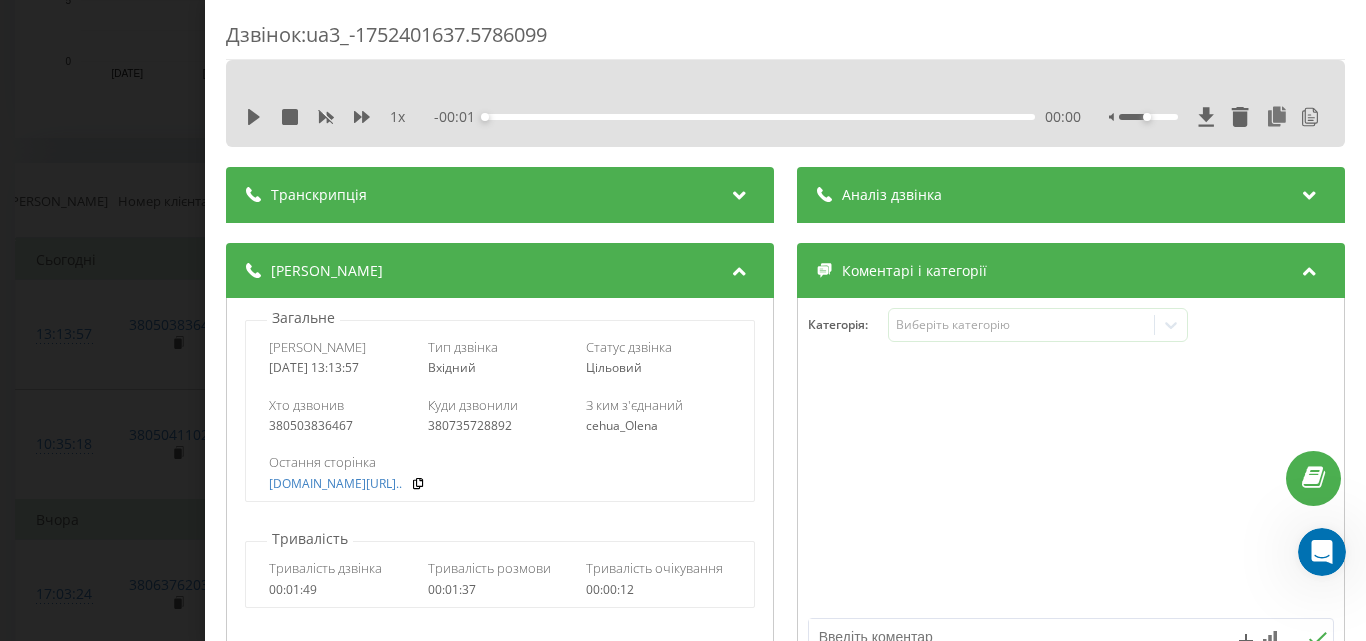 click at bounding box center (739, 192) 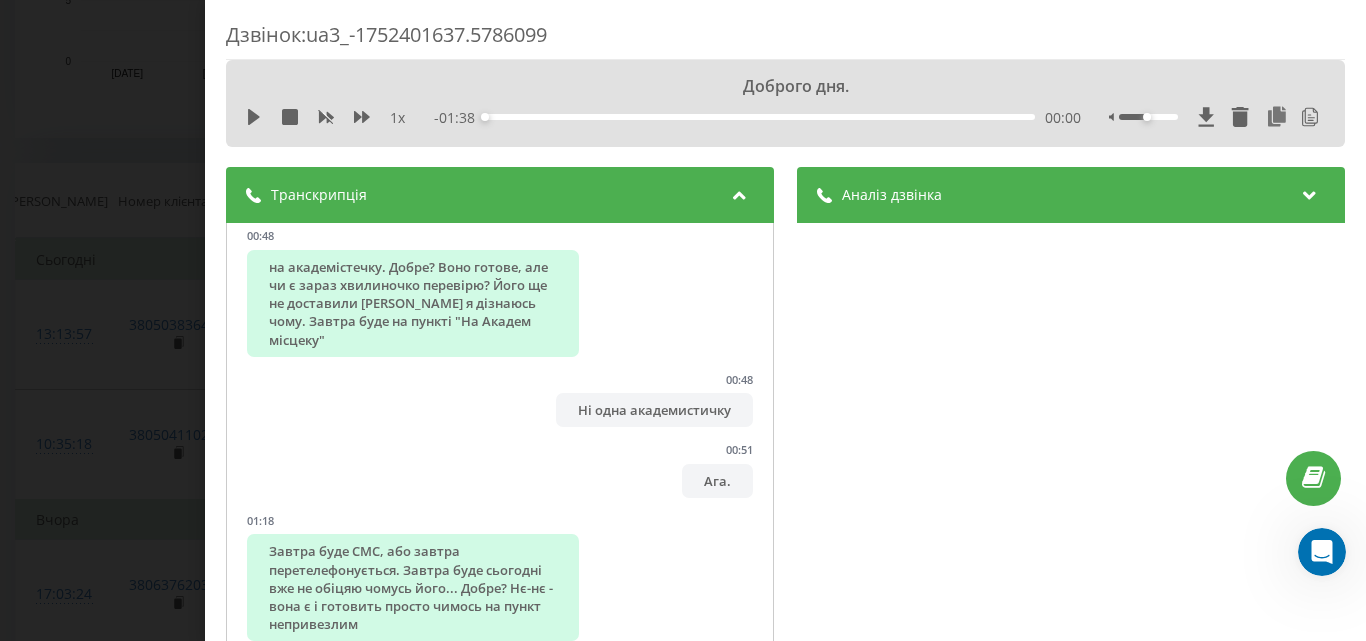 scroll, scrollTop: 948, scrollLeft: 0, axis: vertical 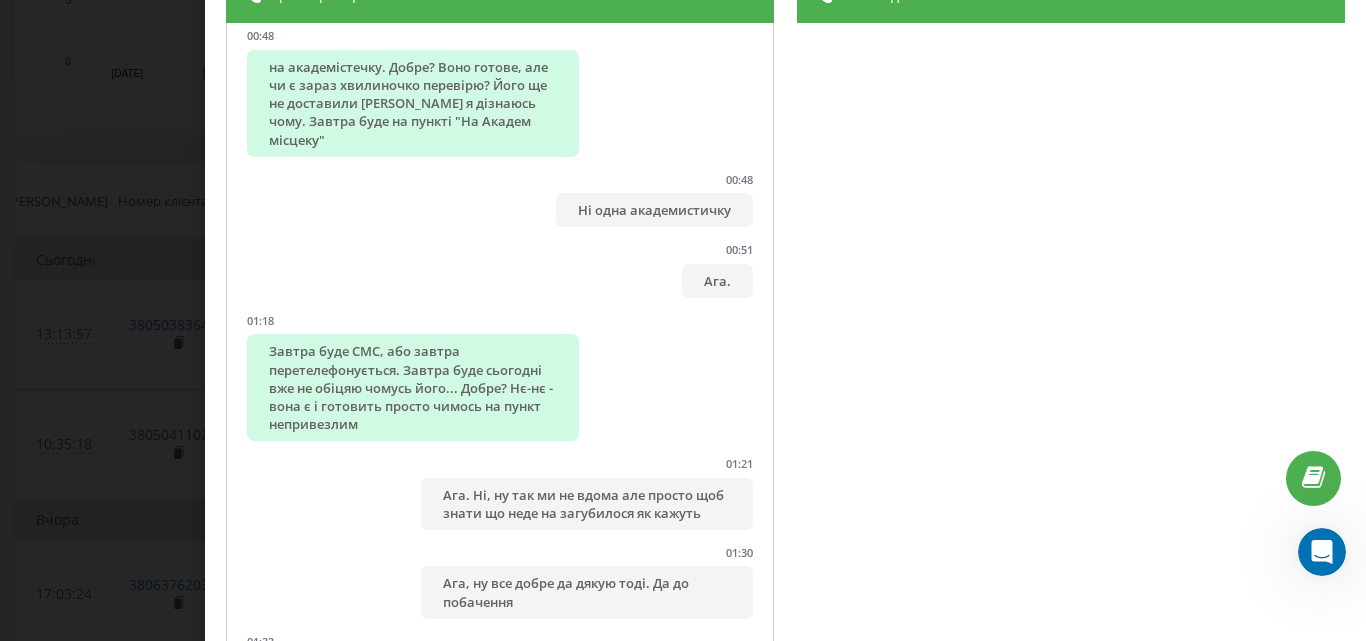 click on "Дзвінок :  ua3_-1752401637.5786099 Доброго дня.   1 x  - 01:38 00:00   00:00   Транскрипція 00:00 Доброго дня. 00:00 Дякую, будь ласка. Я здавала пальцов хімчістку і десь загубила номер на академ'ю стечко де я вдавала 00:15 І виходить мені казали що буде готово сьомого липня а по факту вже тринадцяте щось не смс-ки про повідомленні 00:23 Ну нічого ви можете подивитись з замоленням? 00:24 [PERSON_NAME] - прізвище, вірно? 00:26 да, дай-дам, верно. 00:27 00:34 а 00:39 да-да-да сдавала, да 00:46 нет ни однака 00:48 00:48 Ні одна академистичку 00:51 Ага. 01:18 01:21 01:30 Ага, ну все добре да дякую тоді. Да до побачення 01:33 Аналіз дзвінка [DOMAIN_NAME]" at bounding box center [683, 320] 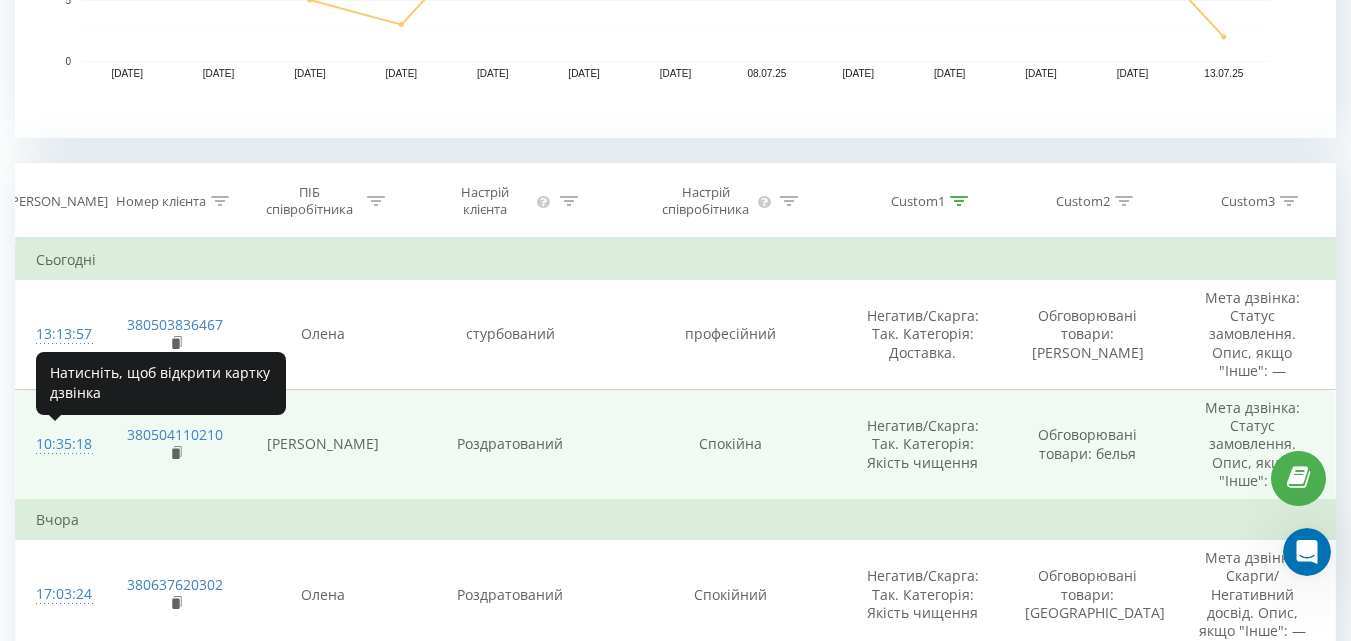 click on "10:35:18" at bounding box center (59, 444) 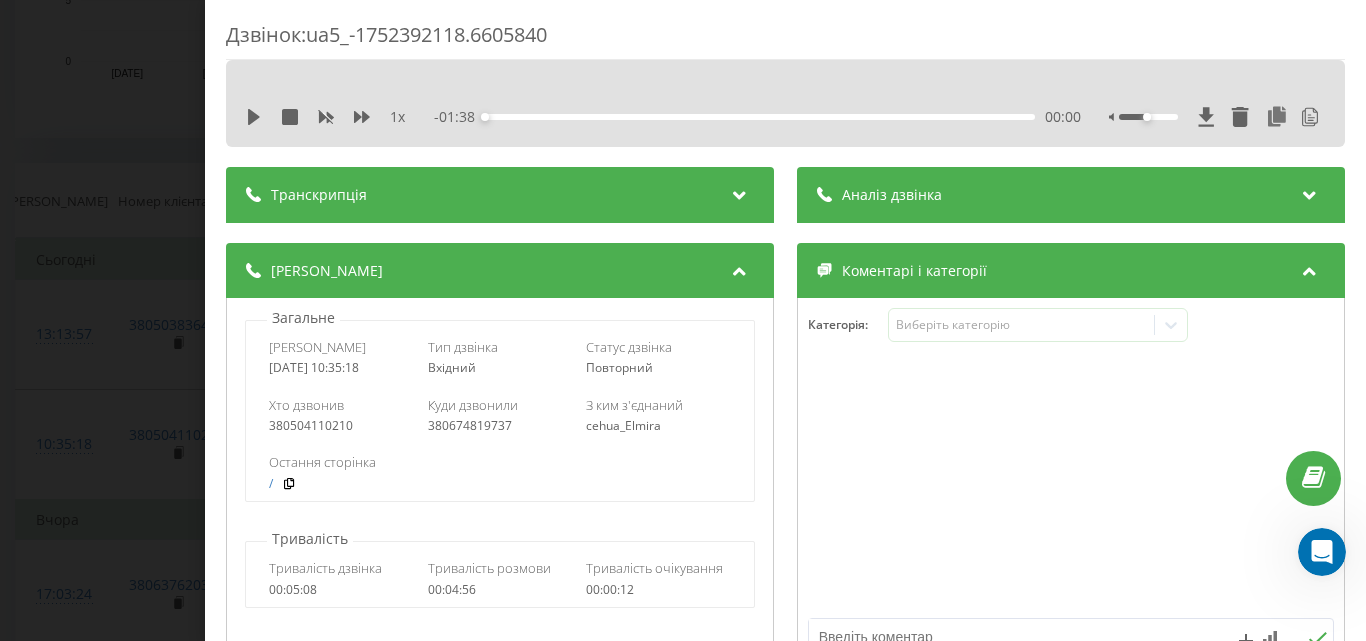click on "1 x  - 01:38 00:00   00:00" at bounding box center (785, 103) 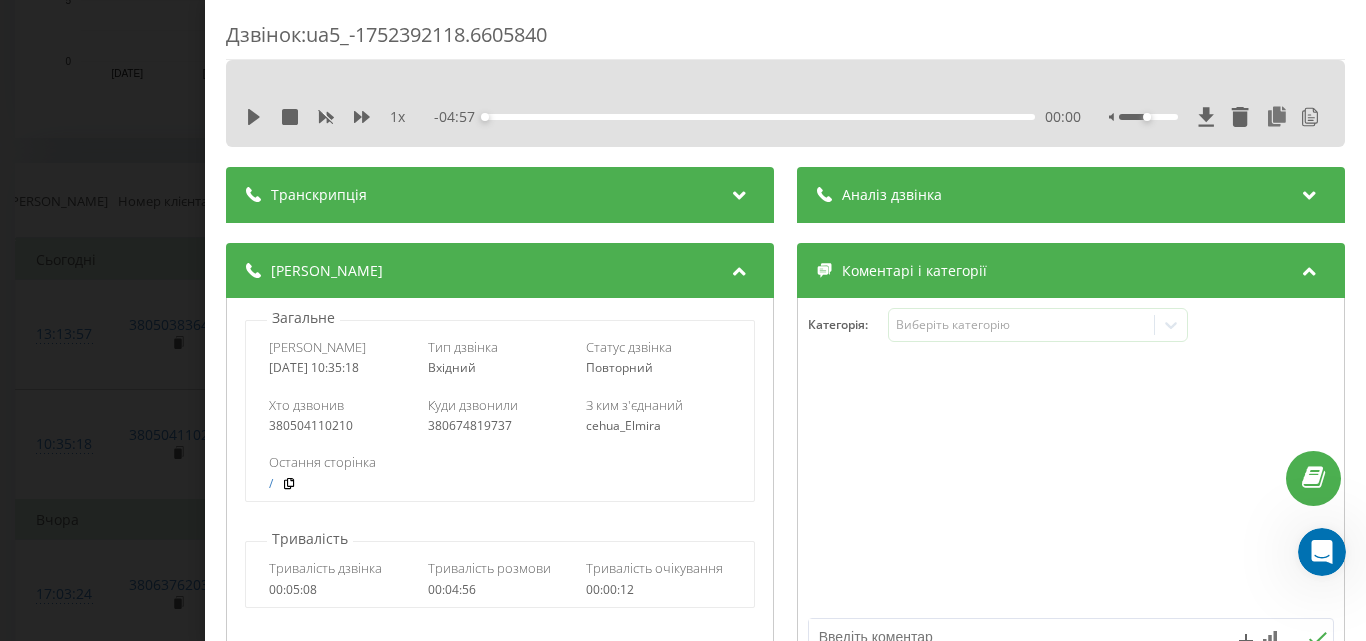click at bounding box center [739, 192] 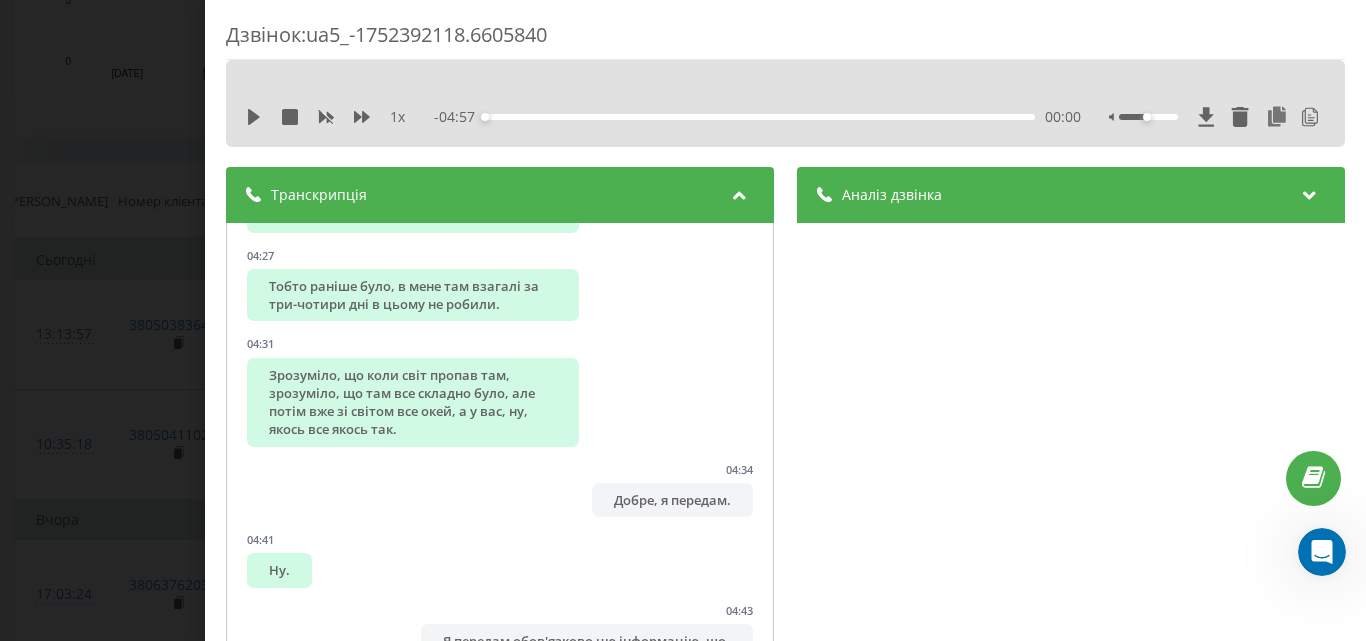 scroll, scrollTop: 6375, scrollLeft: 0, axis: vertical 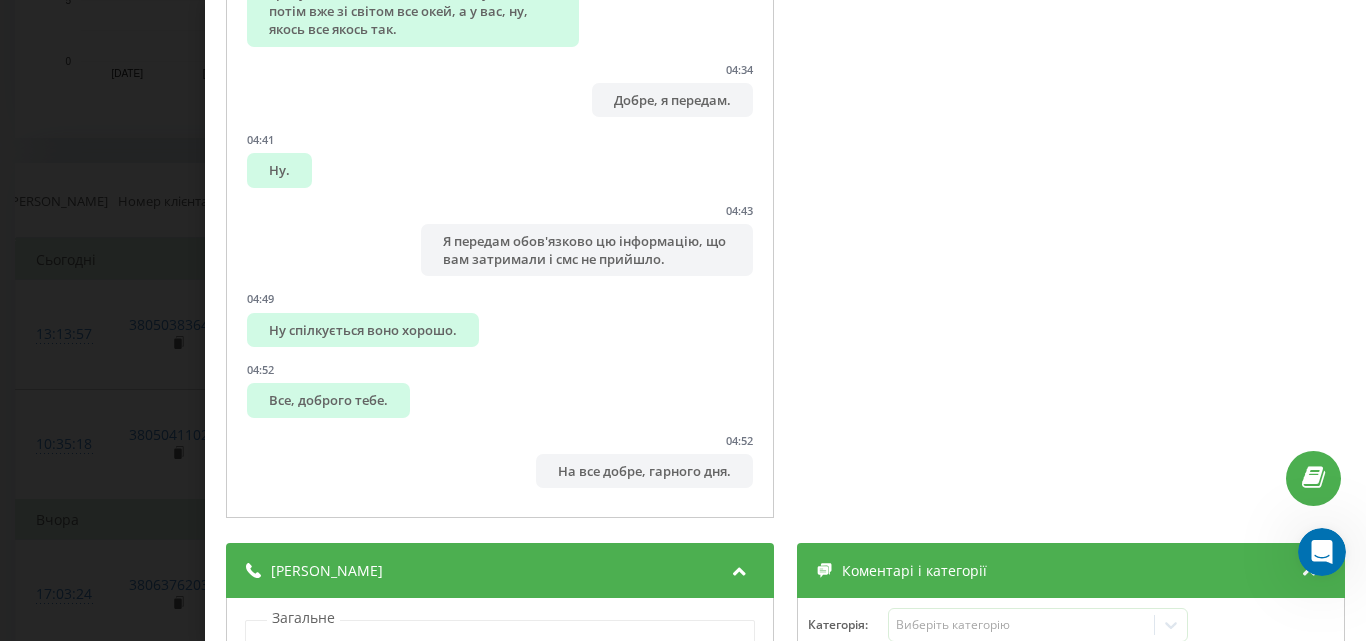 click on "Дзвінок :  ua5_-1752392118.6605840   1 x  - 04:57 00:00   00:00   Транскрипція 00:01 Хімчистка цех, мене звати [PERSON_NAME], доброго ранку. 00:04 [GEOGRAPHIC_DATA]? 00:04 Вміра. 00:06 А, [PERSON_NAME]. 00:07 Доброго ранку. 00:09 А мене звати [PERSON_NAME]. 00:10 Я хотів би уточнити питання про свій белья. 00:12 Так, будь ласка, у вас які питання? 00:16 Ну, 00:19 якщо я його здаю, то я, в принципі, сподіваюся його отримати. 00:21 Вам затримали, ви здавали? 00:23 Правильно? 00:27 Ну, от мені повинні були 1,5 дні тому збросити смс, 00:35 Якщо вона буде готова. 00:36 Ви на цей номер телефону оформлюєте замовлення? 00:37 00:44 Я сказав, що... 00:46 Звісно, так. 00:49 00:49 00:54 01:05 01:07 /" at bounding box center (683, 320) 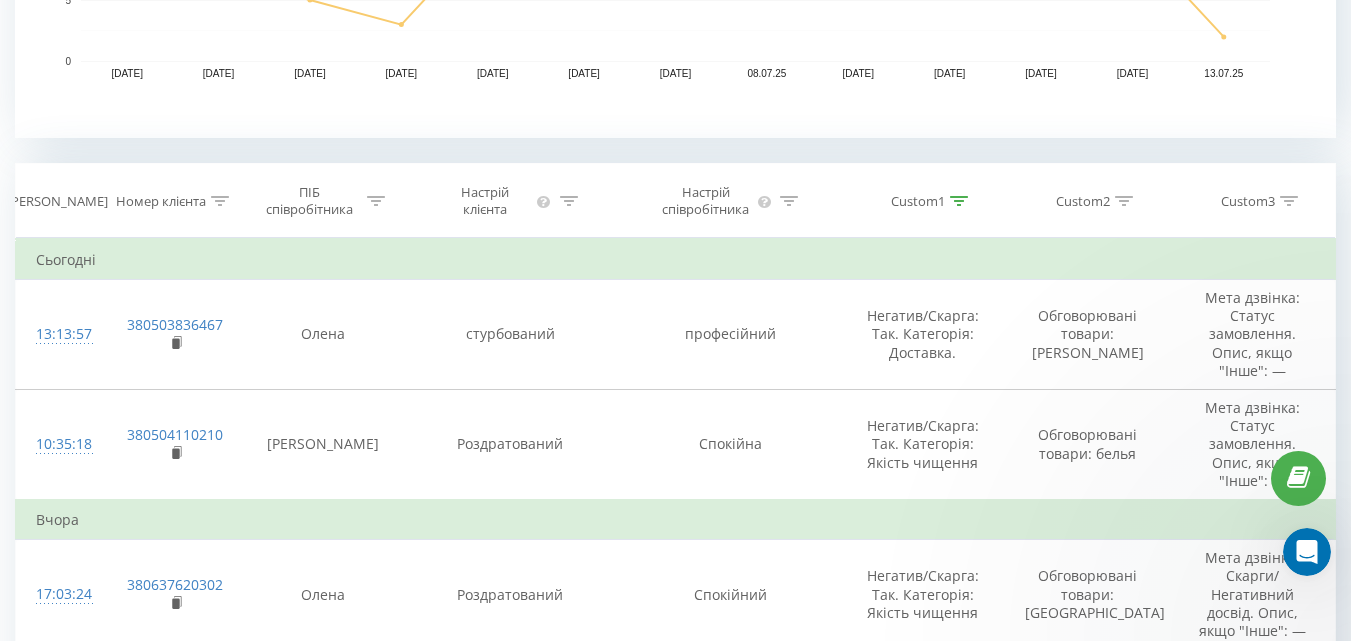 scroll, scrollTop: 471, scrollLeft: 0, axis: vertical 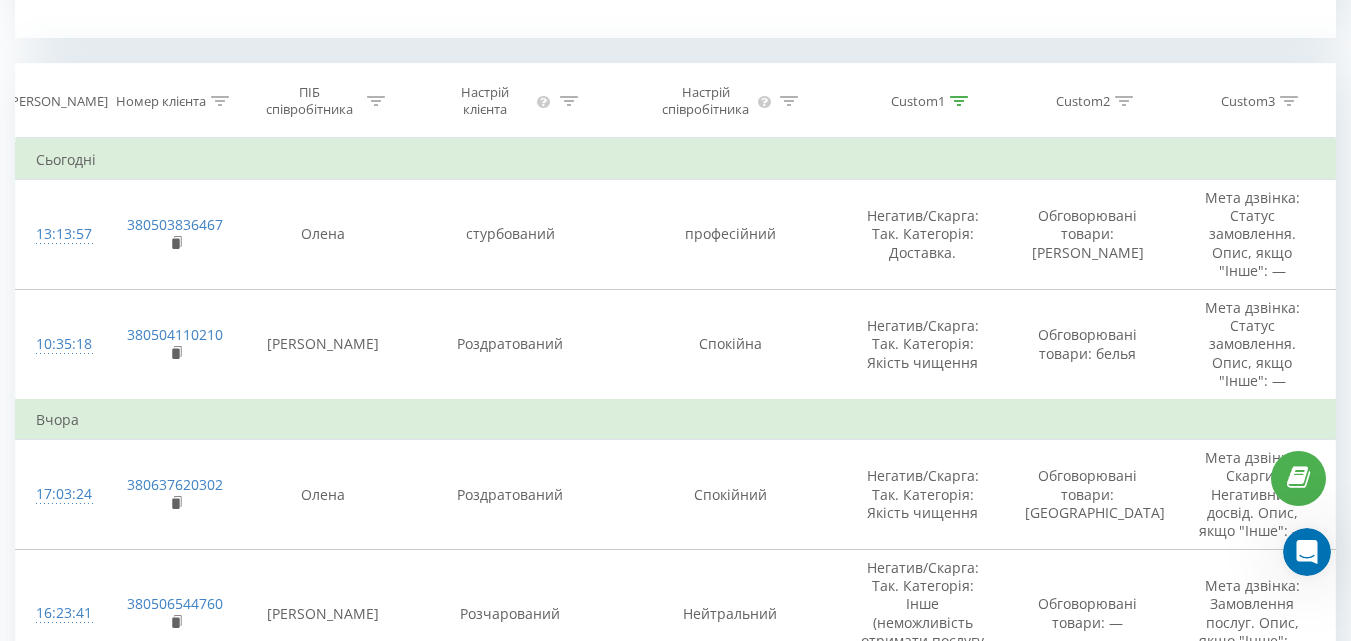 click 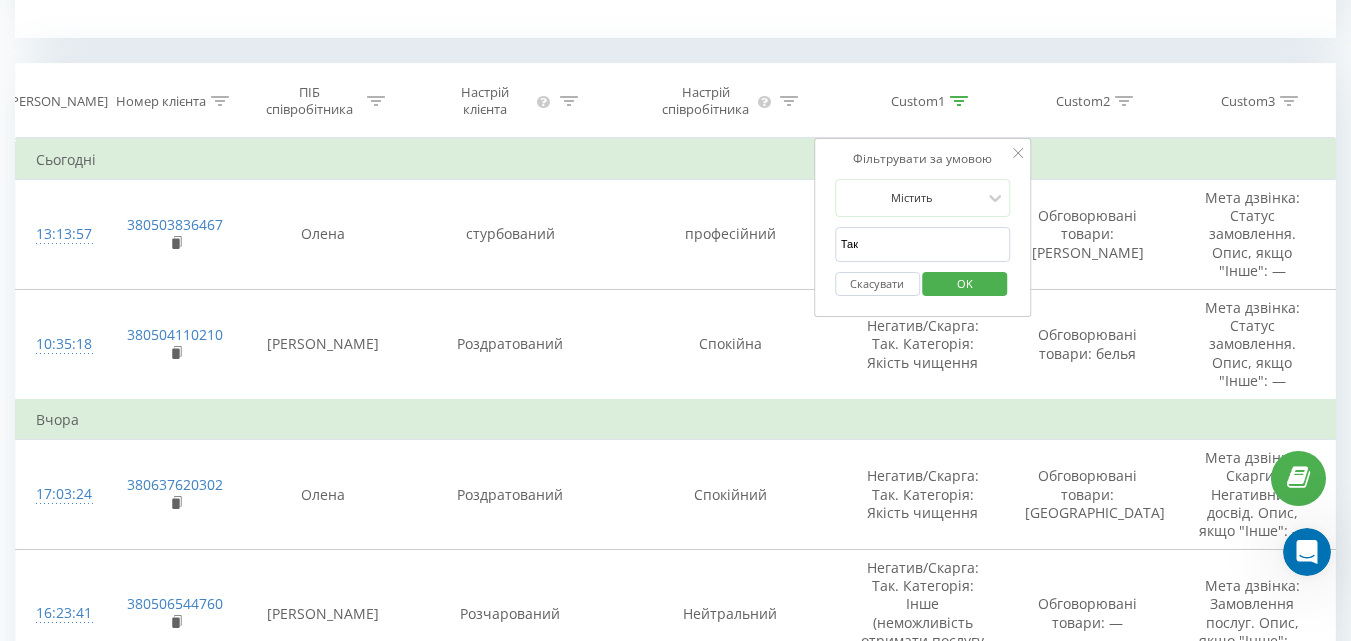 click on "Скасувати" at bounding box center (877, 284) 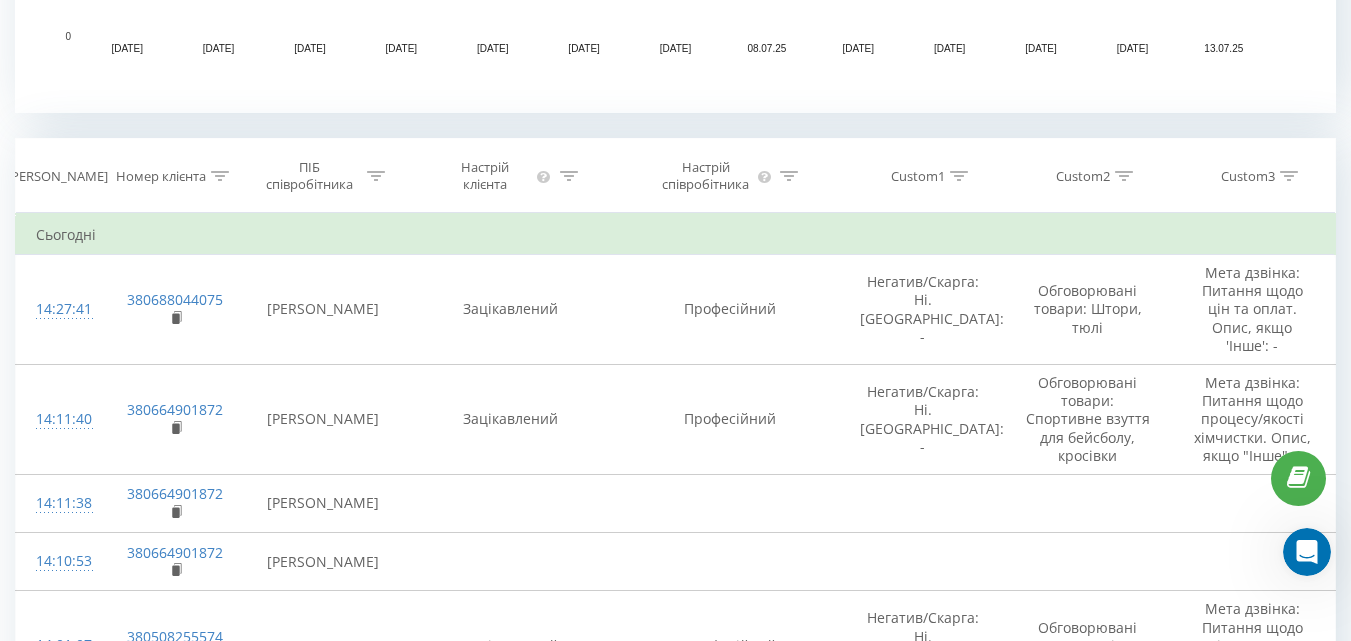 scroll, scrollTop: 900, scrollLeft: 0, axis: vertical 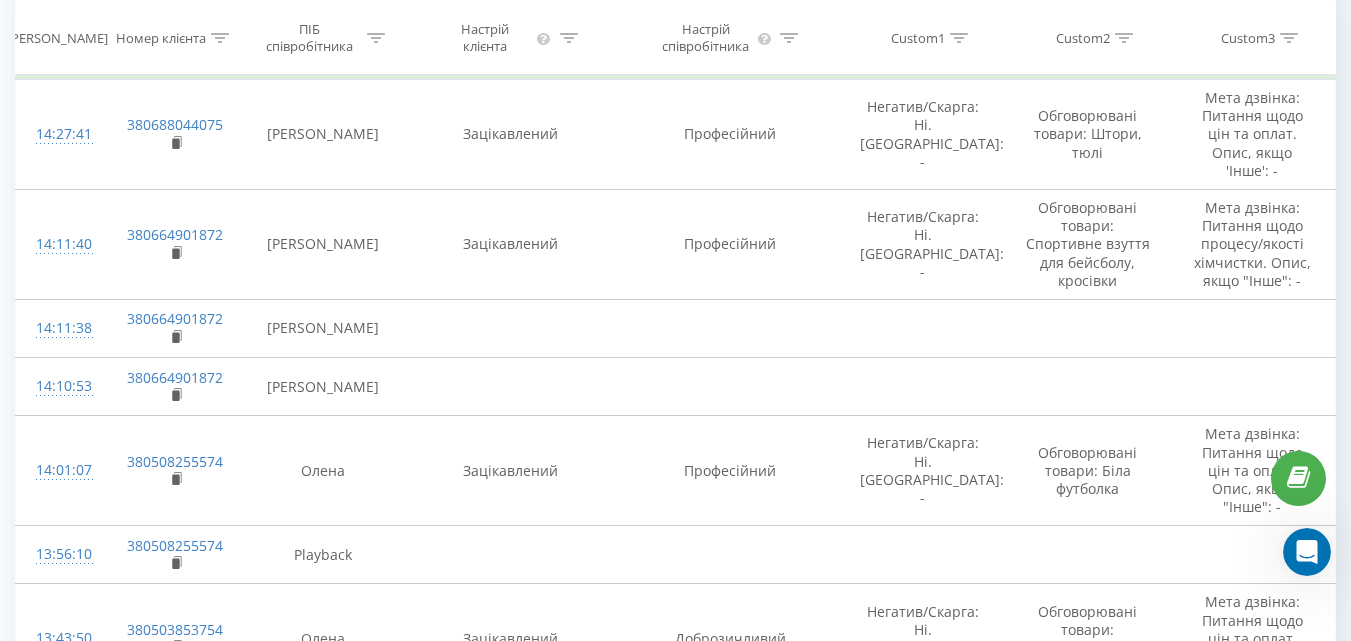 click 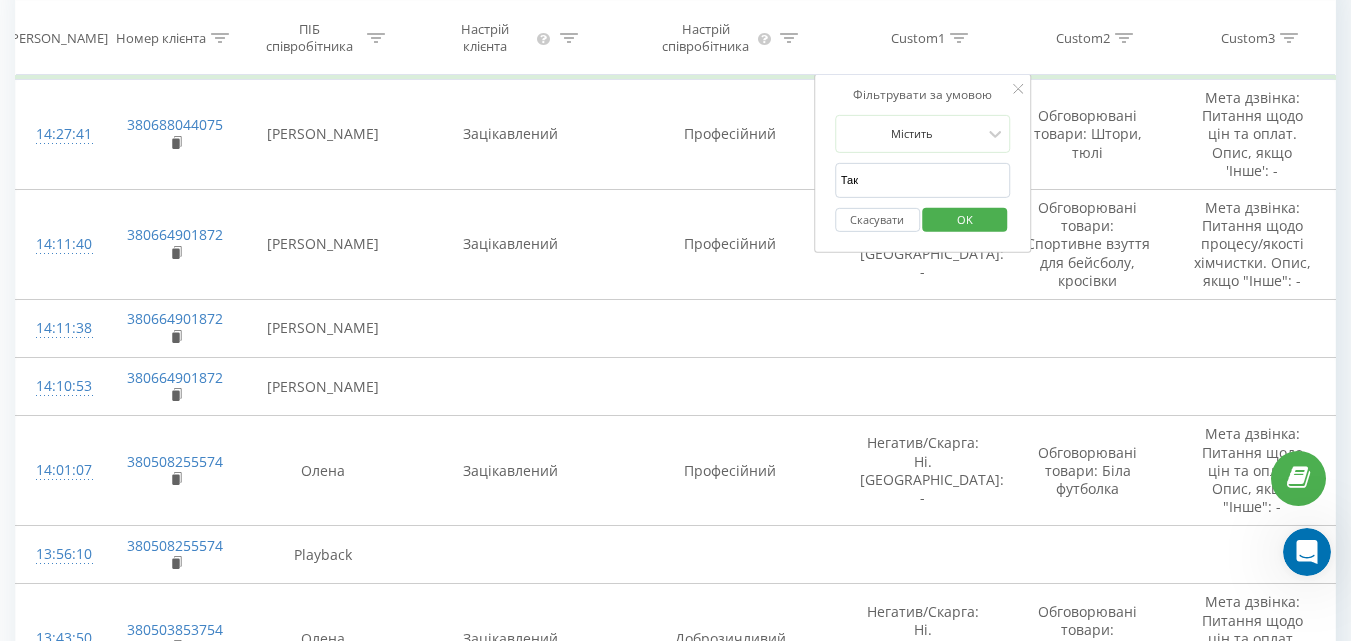 click on "Так" at bounding box center [923, 180] 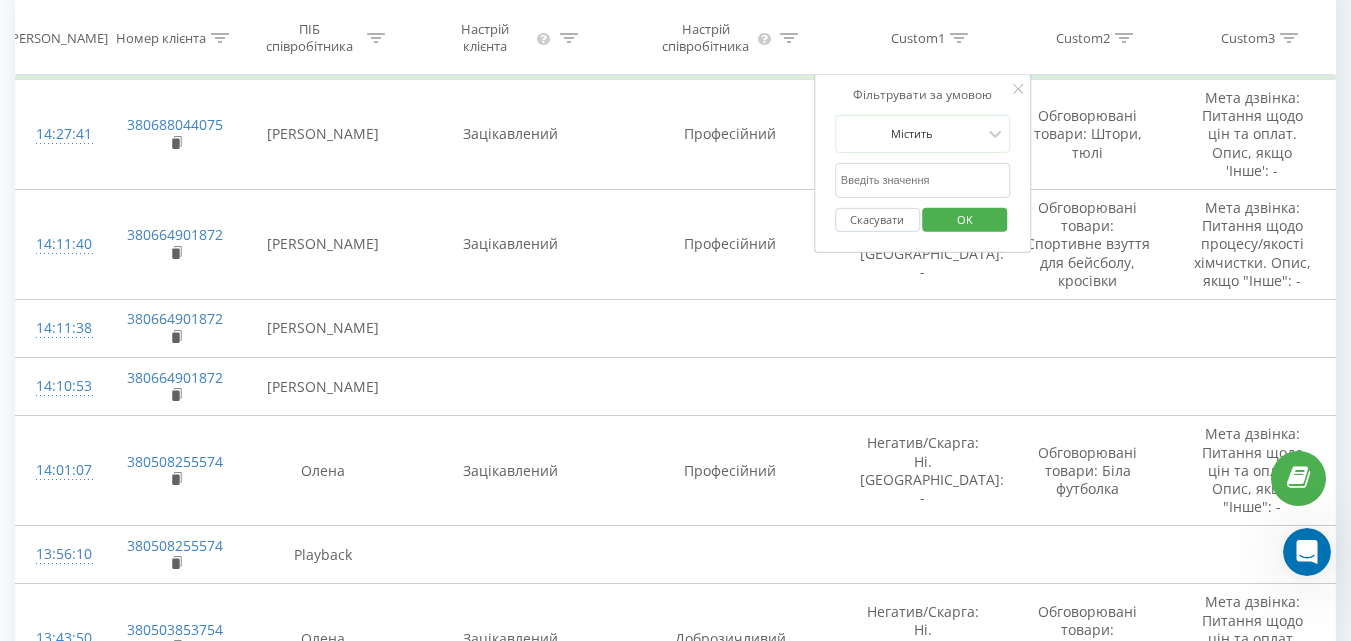 type on "Так" 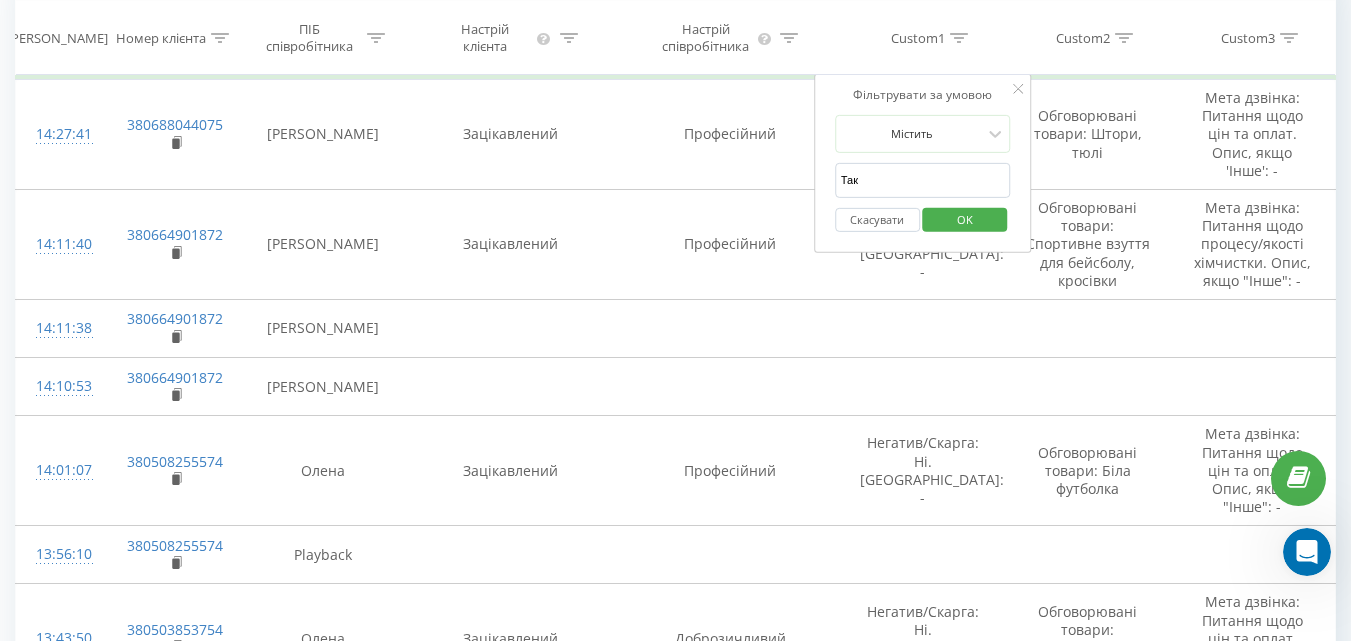 click on "OK" at bounding box center [965, 218] 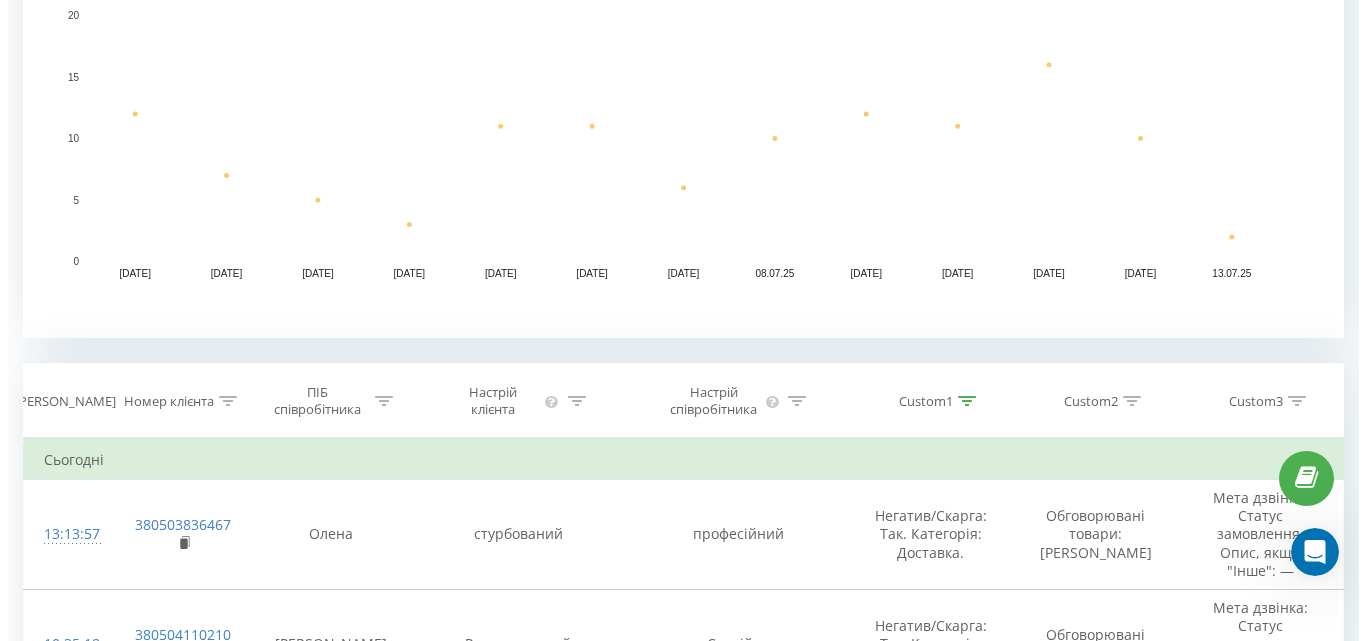 scroll, scrollTop: 800, scrollLeft: 0, axis: vertical 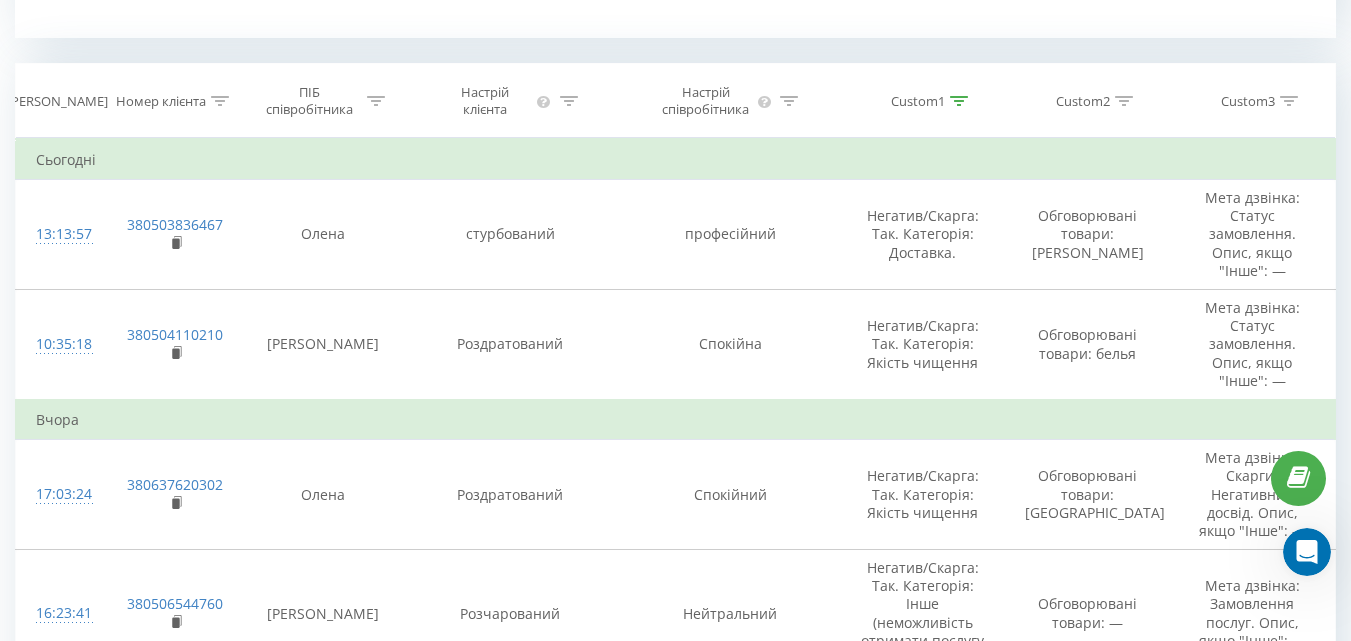 click on "Custom1" at bounding box center (929, 101) 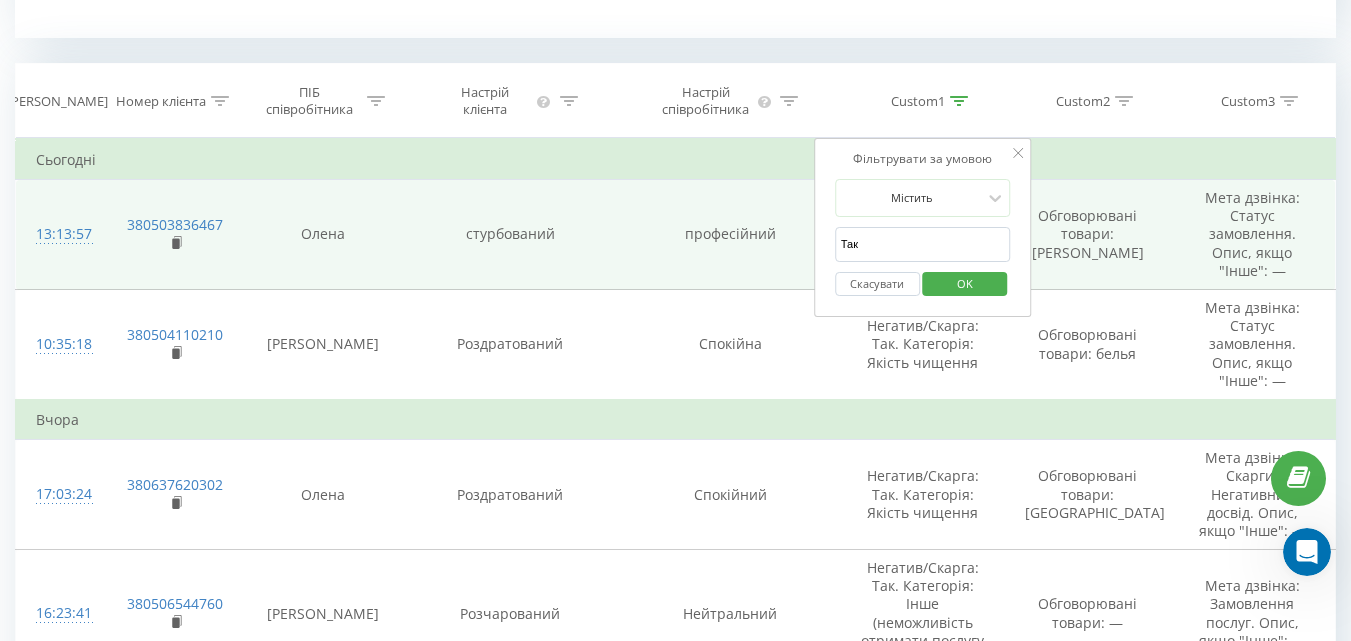 click on "13:13:57" at bounding box center (59, 234) 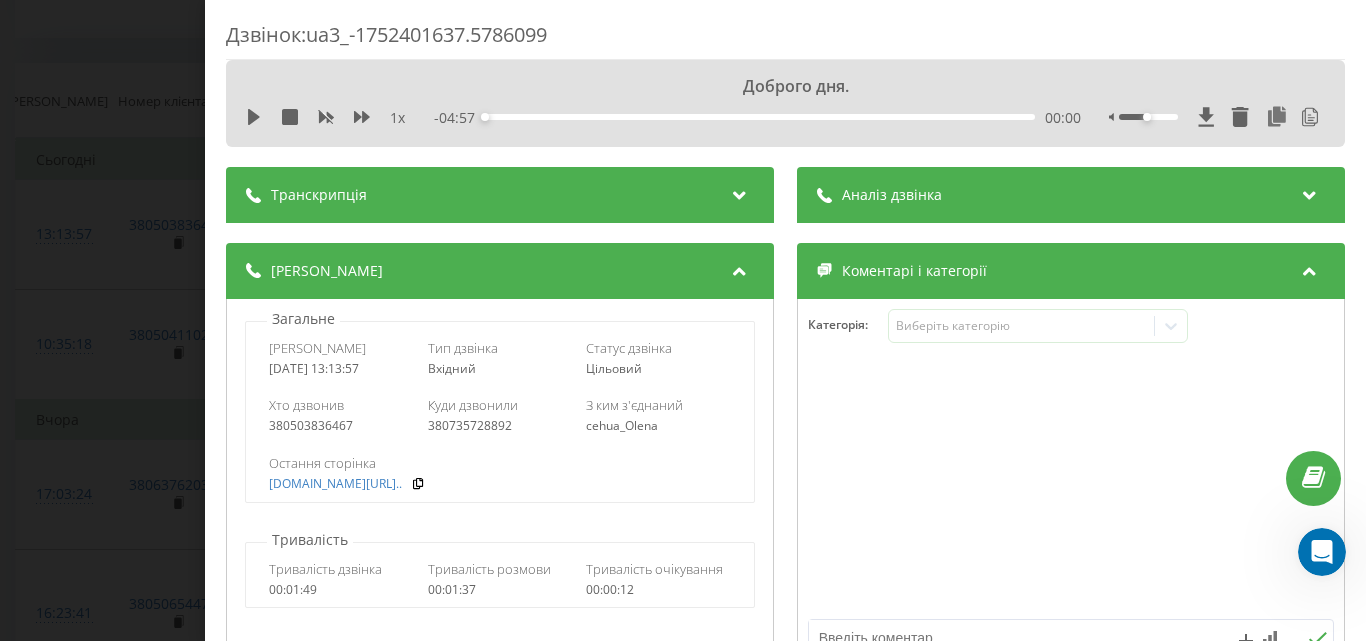 click on "Дзвінок :  ua3_-1752401637.5786099 Доброго дня.   1 x  - 04:57 00:00   00:00   Транскрипція Для AI-аналізу майбутніх дзвінків  налаштуйте та активуйте профіль на сторінці . Якщо профіль вже є і дзвінок відповідає його умовам, оновіть сторінку через 10 хвилин - AI аналізує поточний дзвінок. Аналіз дзвінка Назва профілю [DOMAIN_NAME] Підсумок дзвінка Аналіз настрою Настрій клієнта стурбований Настрій менеджера професійний Деталі Що було добре 1. Представник швидко знайшов інформацію про замовлення клієнта 2. Надав чітку інформацію про статус замовлення та його місцезнаходження Деталі Custom 1 : :" at bounding box center (683, 320) 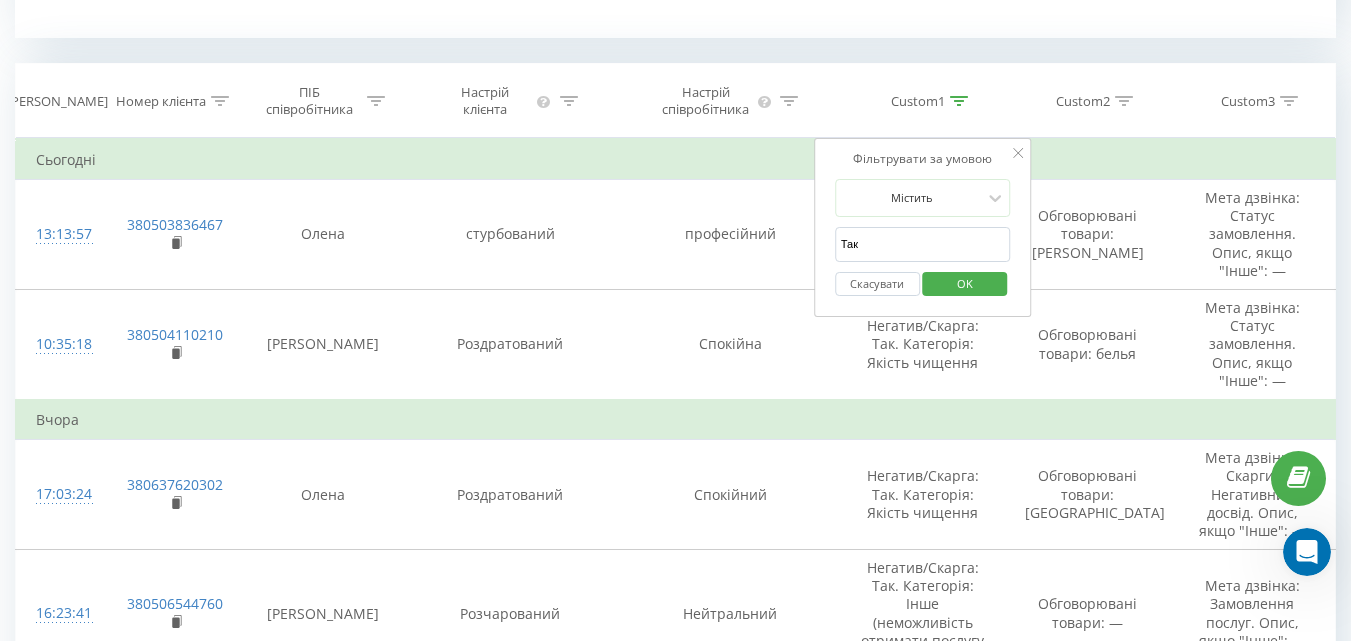 click 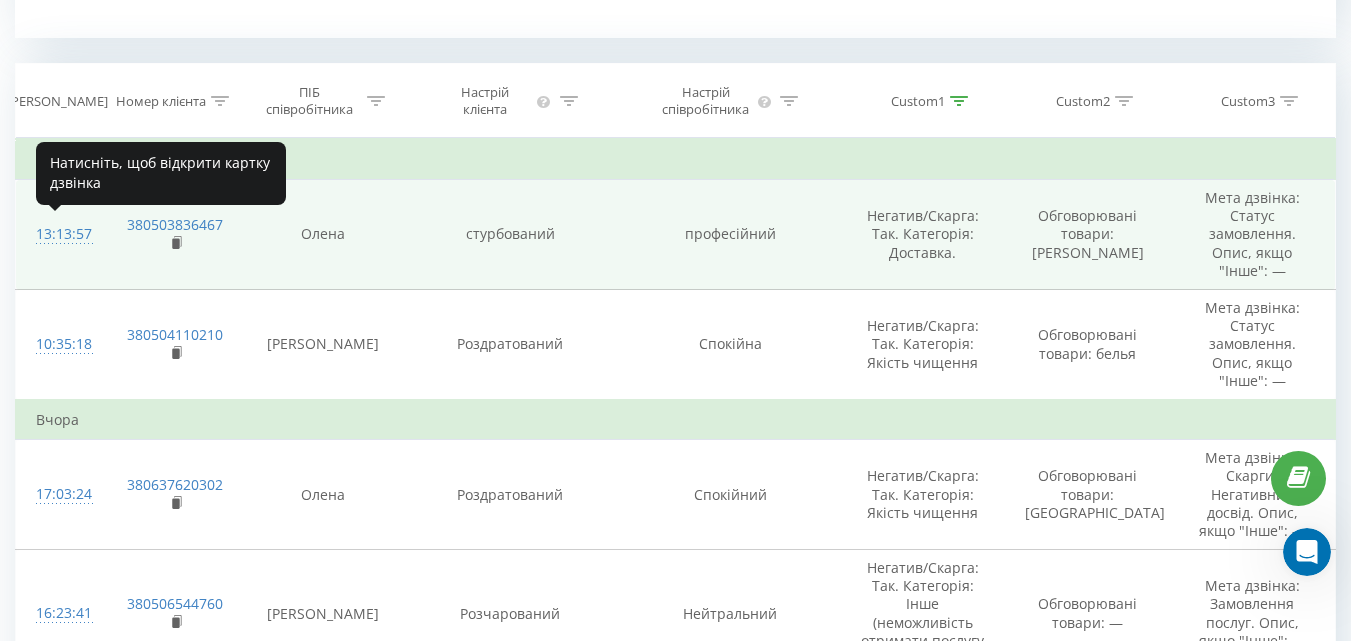 click on "13:13:57" at bounding box center [59, 234] 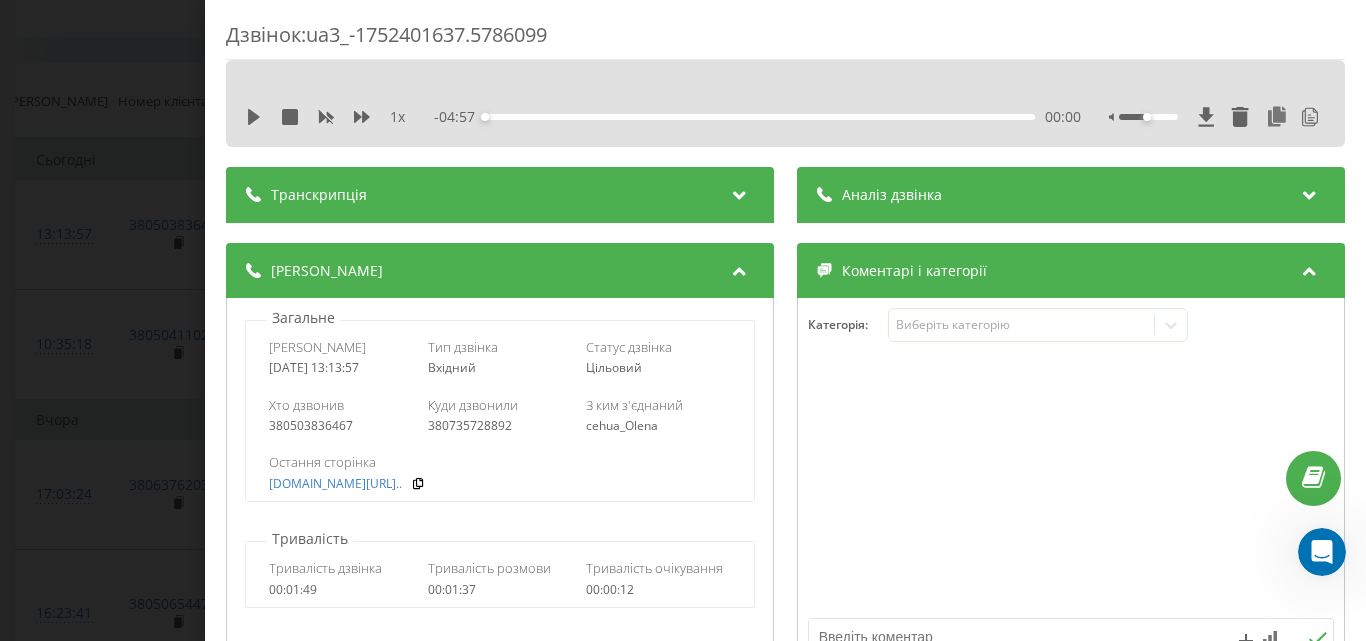 click at bounding box center [785, 86] 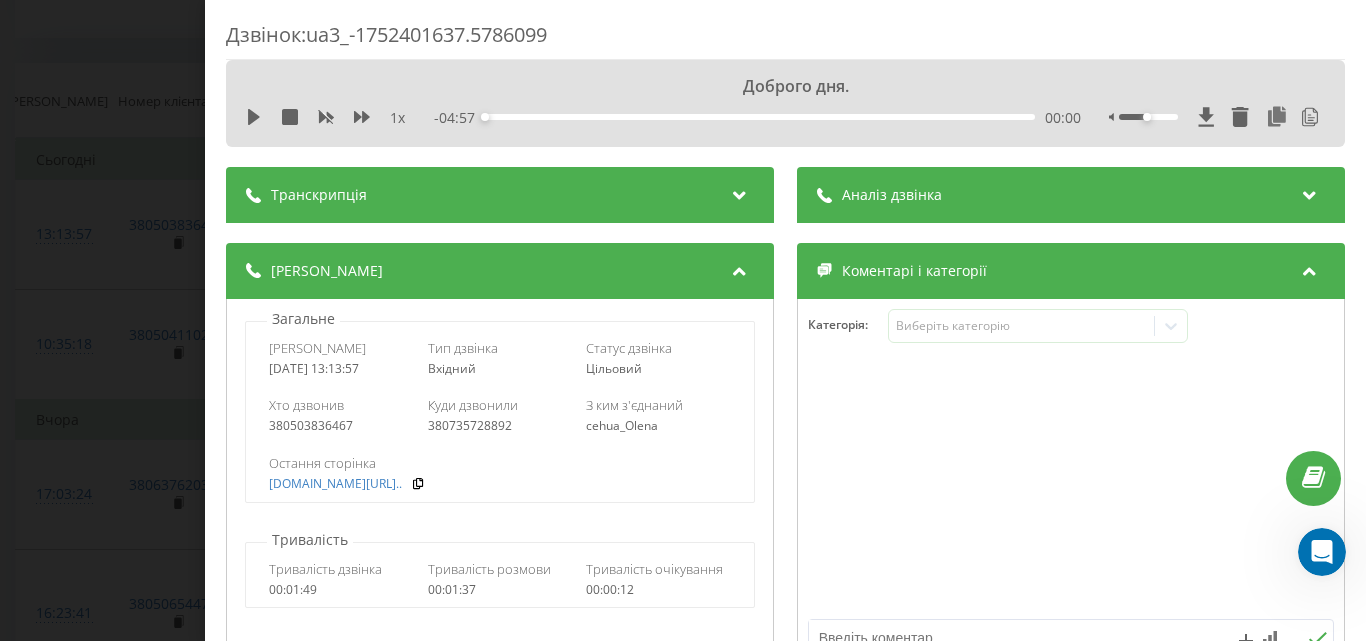 click on "Транскрипція" at bounding box center (500, 195) 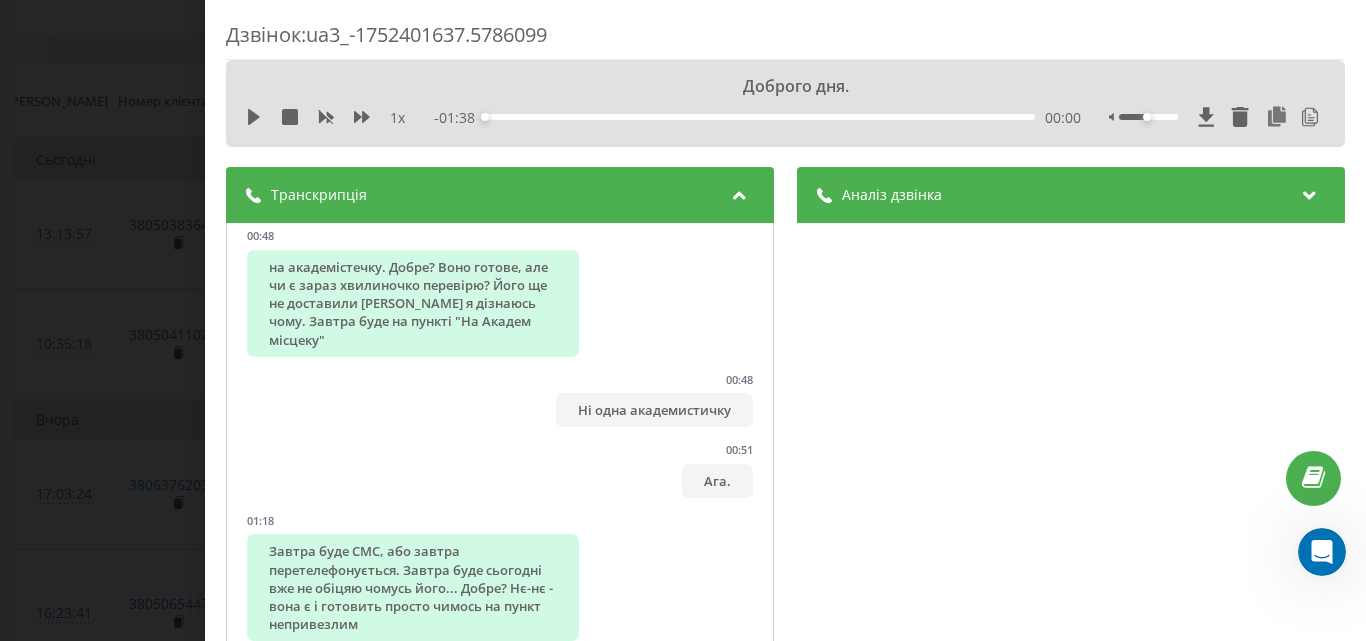 scroll, scrollTop: 948, scrollLeft: 0, axis: vertical 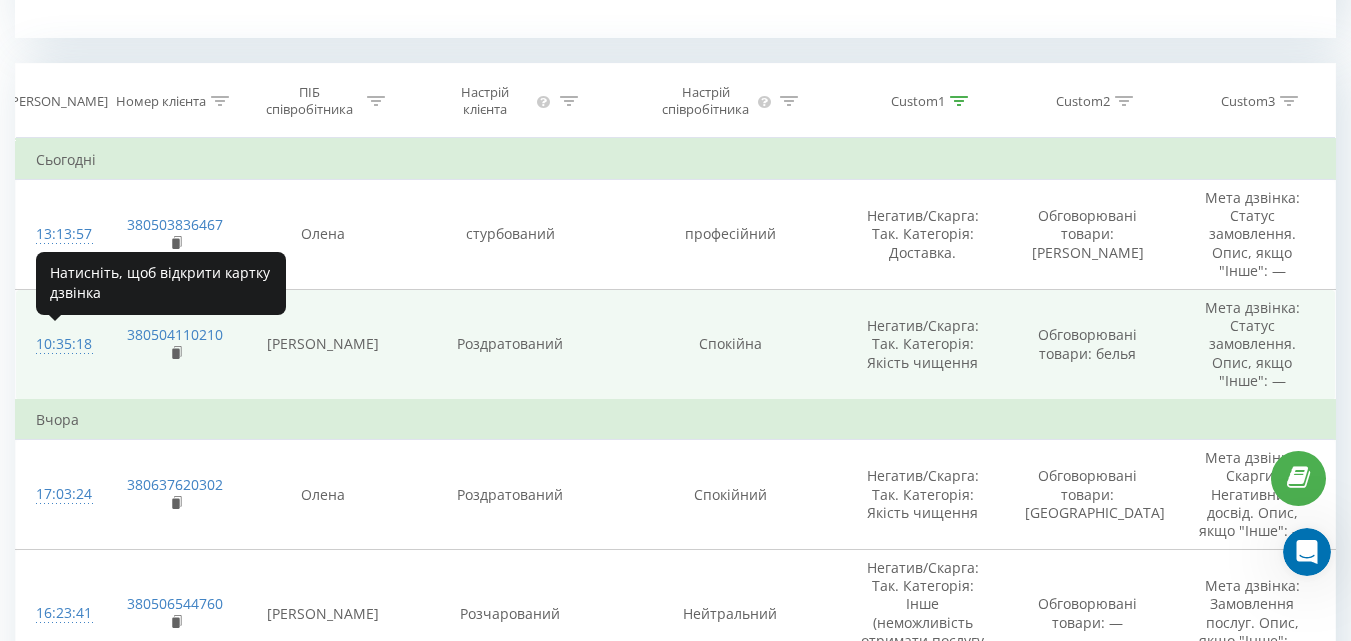 click on "10:35:18" at bounding box center (59, 344) 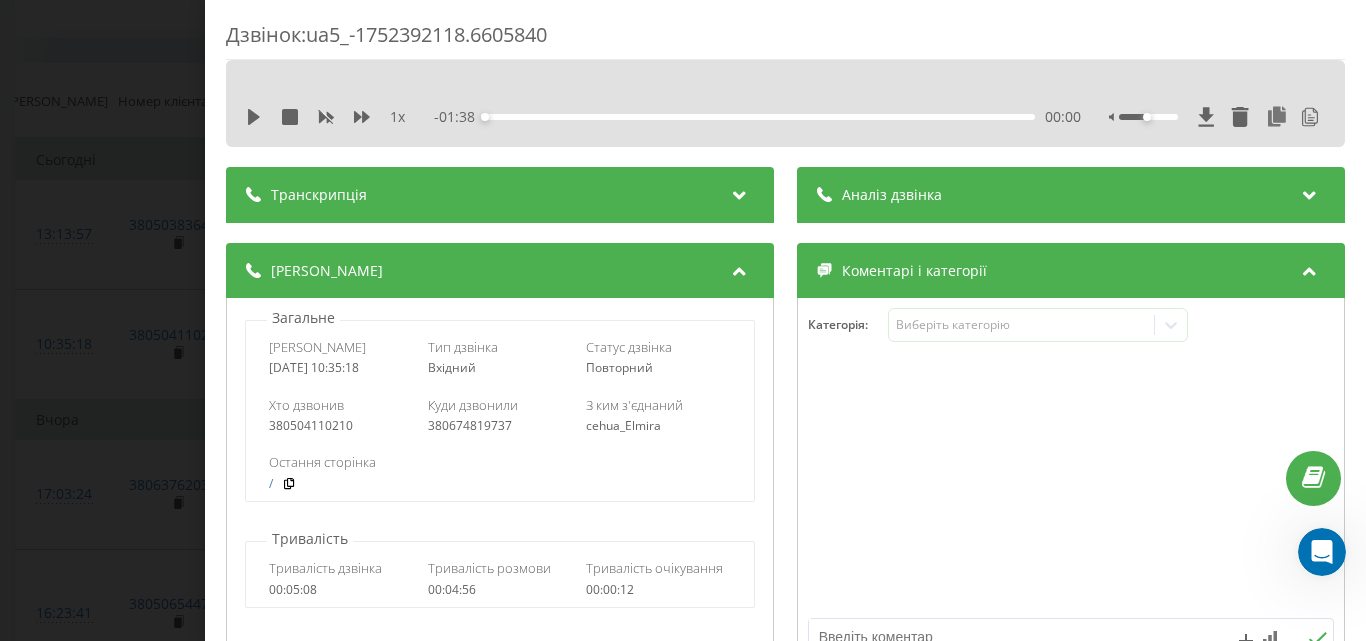 click on "Транскрипція" at bounding box center (500, 195) 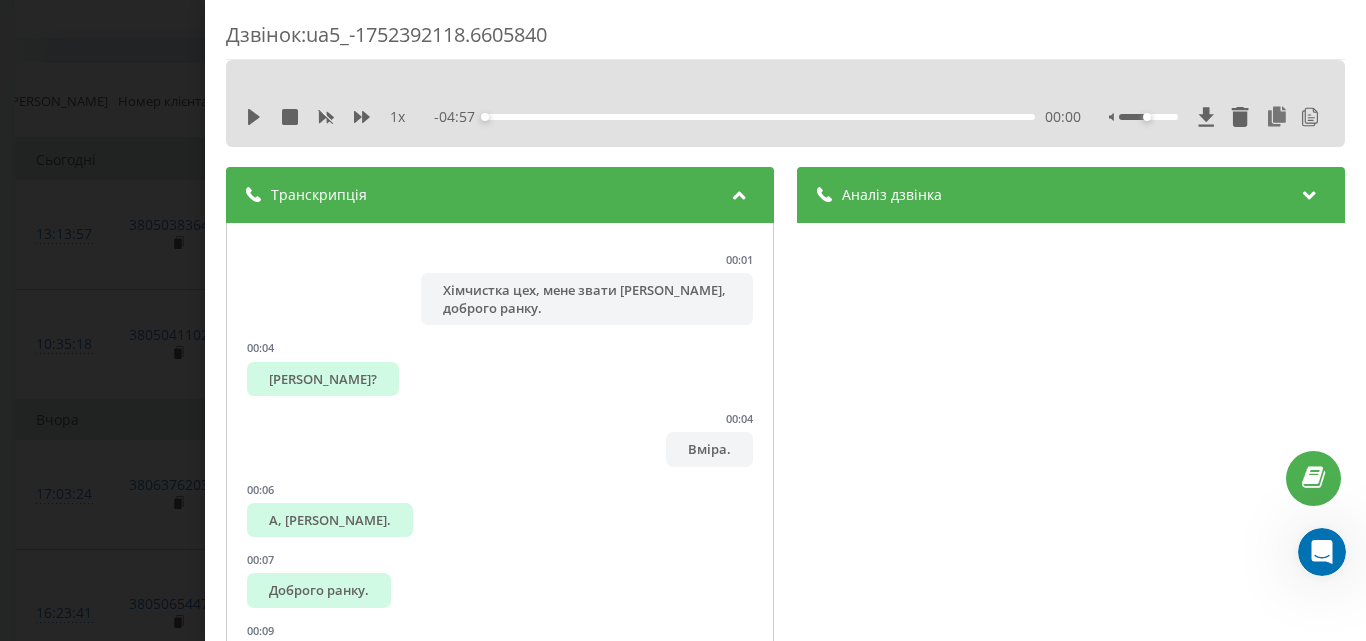 click on "Аналіз дзвінка" at bounding box center (1071, 195) 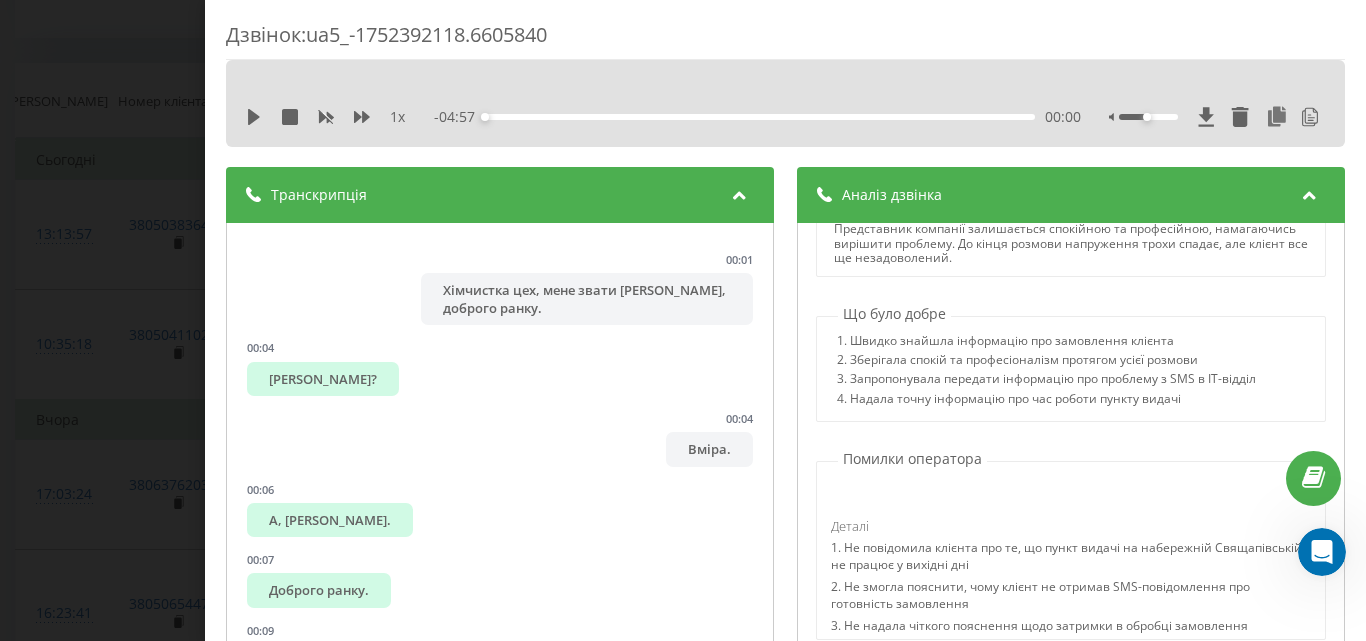 scroll, scrollTop: 407, scrollLeft: 0, axis: vertical 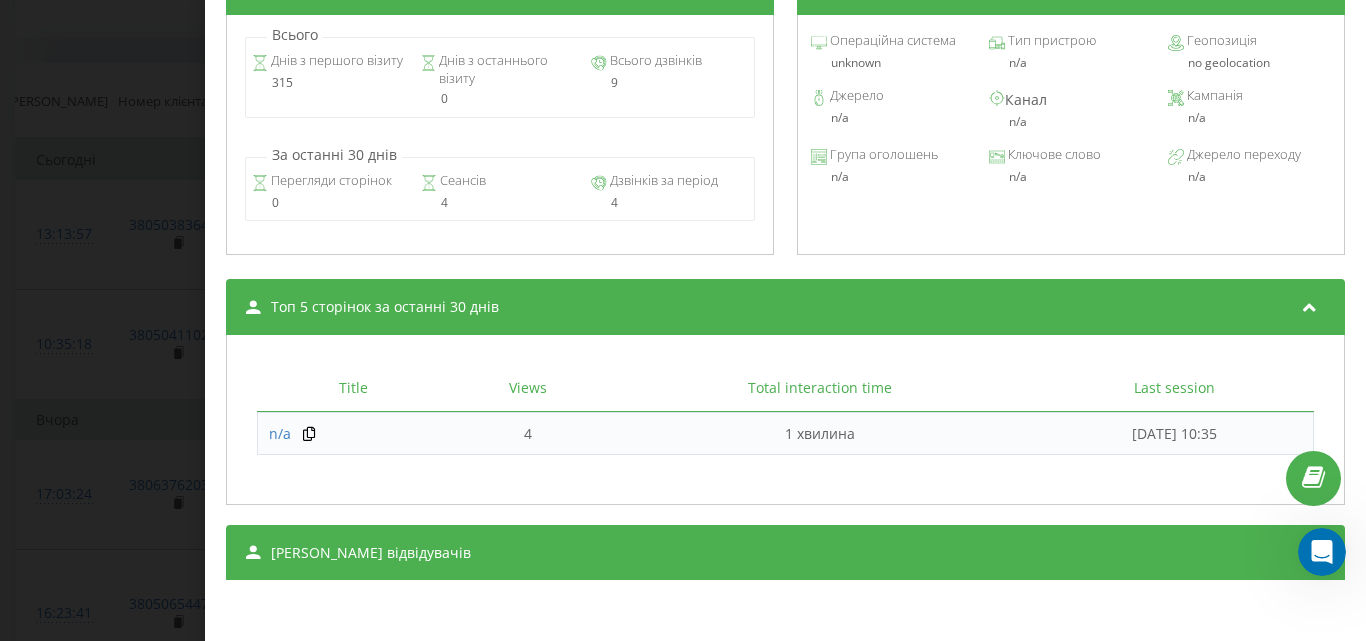 click on "Дзвінок :  ua5_-1752392118.6605840   1 x  - 04:57 00:00   00:00   Транскрипція 00:01 Хімчистка цех, мене звати [PERSON_NAME], доброго ранку. 00:04 [GEOGRAPHIC_DATA]? 00:04 Вміра. 00:06 А, [PERSON_NAME]. 00:07 Доброго ранку. 00:09 А мене звати [PERSON_NAME]. 00:10 Я хотів би уточнити питання про свій белья. 00:12 Так, будь ласка, у вас які питання? 00:16 Ну, 00:19 якщо я його здаю, то я, в принципі, сподіваюся його отримати. 00:21 Вам затримали, ви здавали? 00:23 Правильно? 00:27 Ну, от мені повинні були 1,5 дні тому збросити смс, 00:35 Якщо вона буде готова. 00:36 Ви на цей номер телефону оформлюєте замовлення? 00:37 00:44 Я сказав, що... 00:46 Звісно, так. 00:49 00:49 00:54 01:05 01:07 /" at bounding box center (683, 320) 